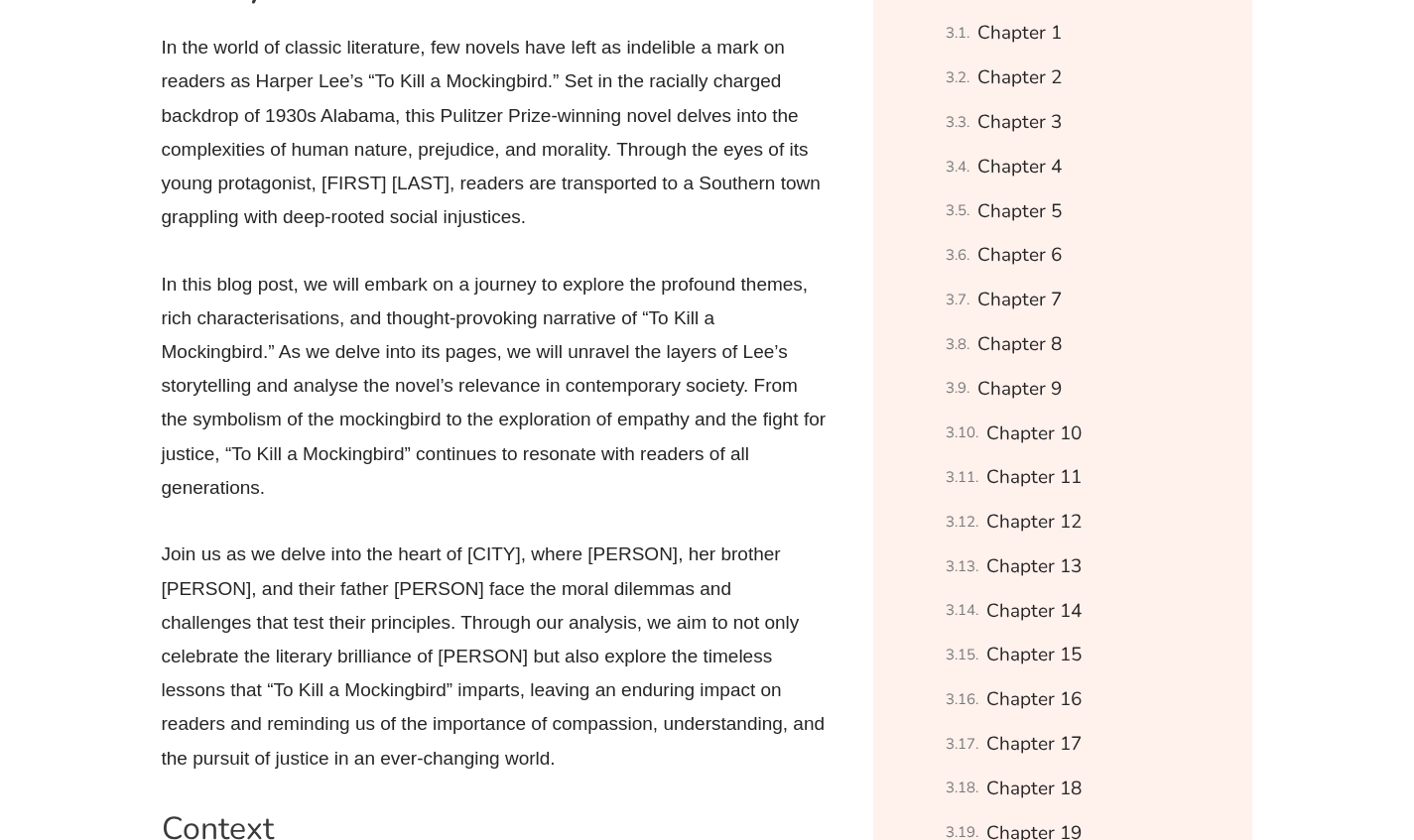 scroll, scrollTop: 1283, scrollLeft: 0, axis: vertical 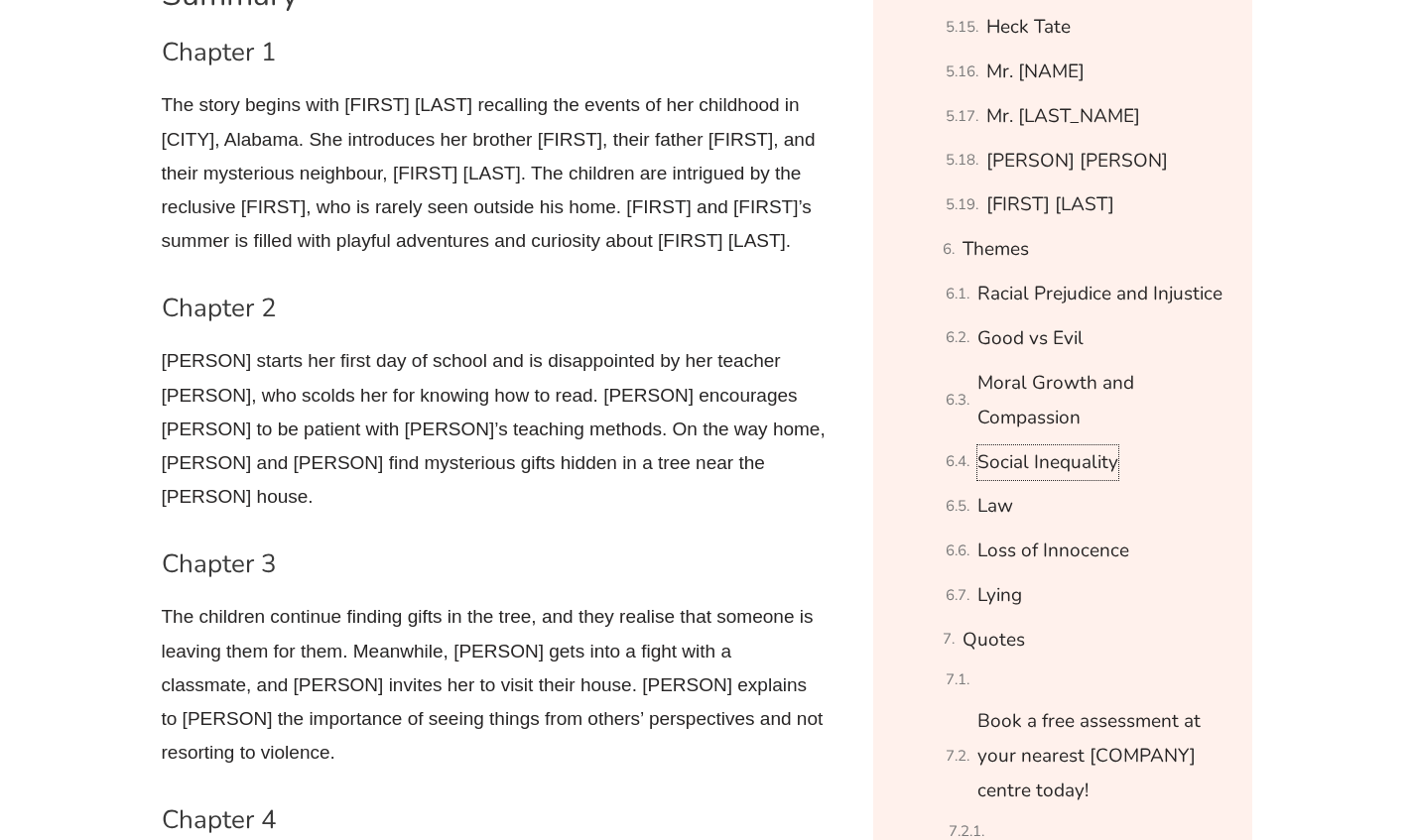 click on "Social Inequality" at bounding box center (1048, 462) 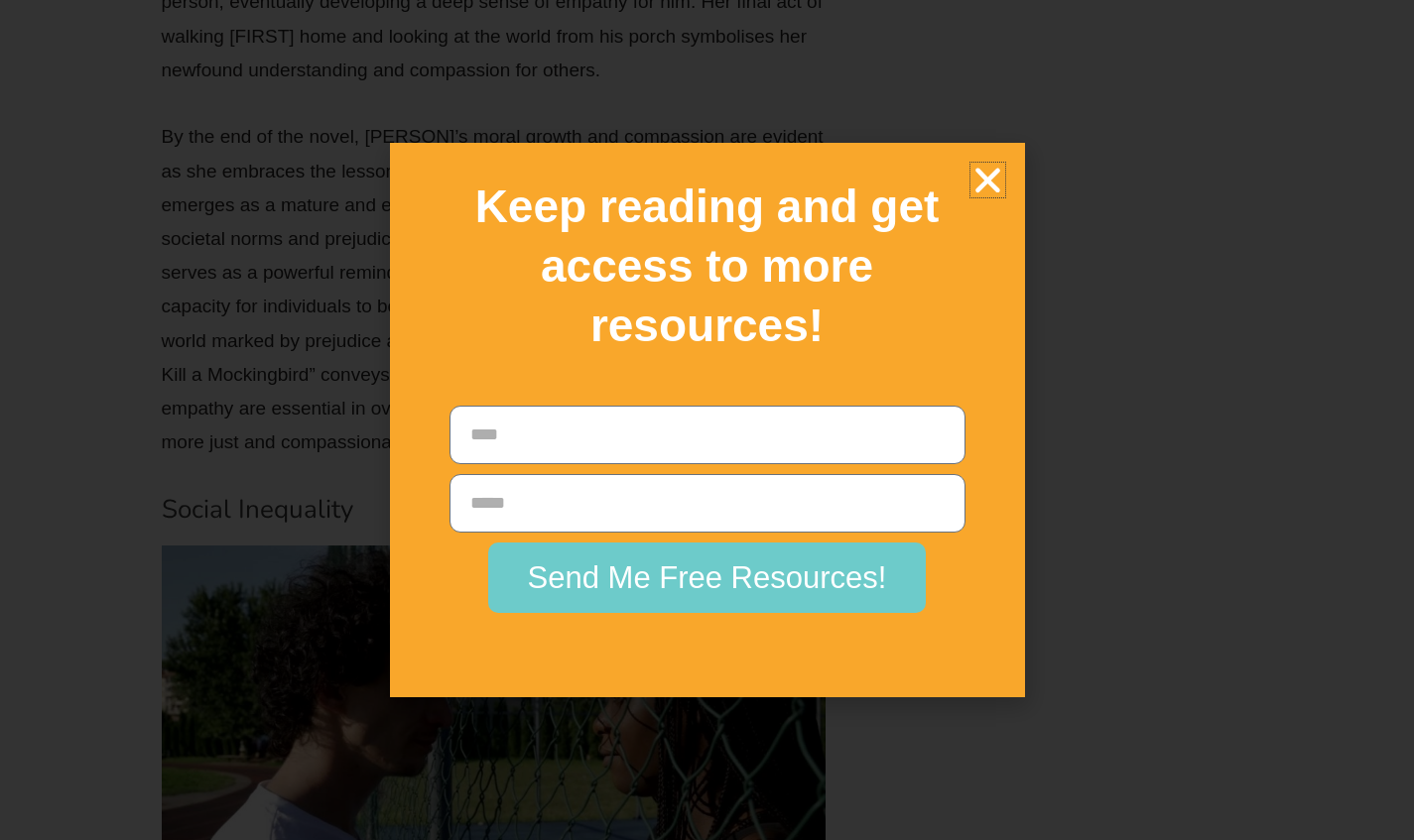 scroll, scrollTop: 36305, scrollLeft: 0, axis: vertical 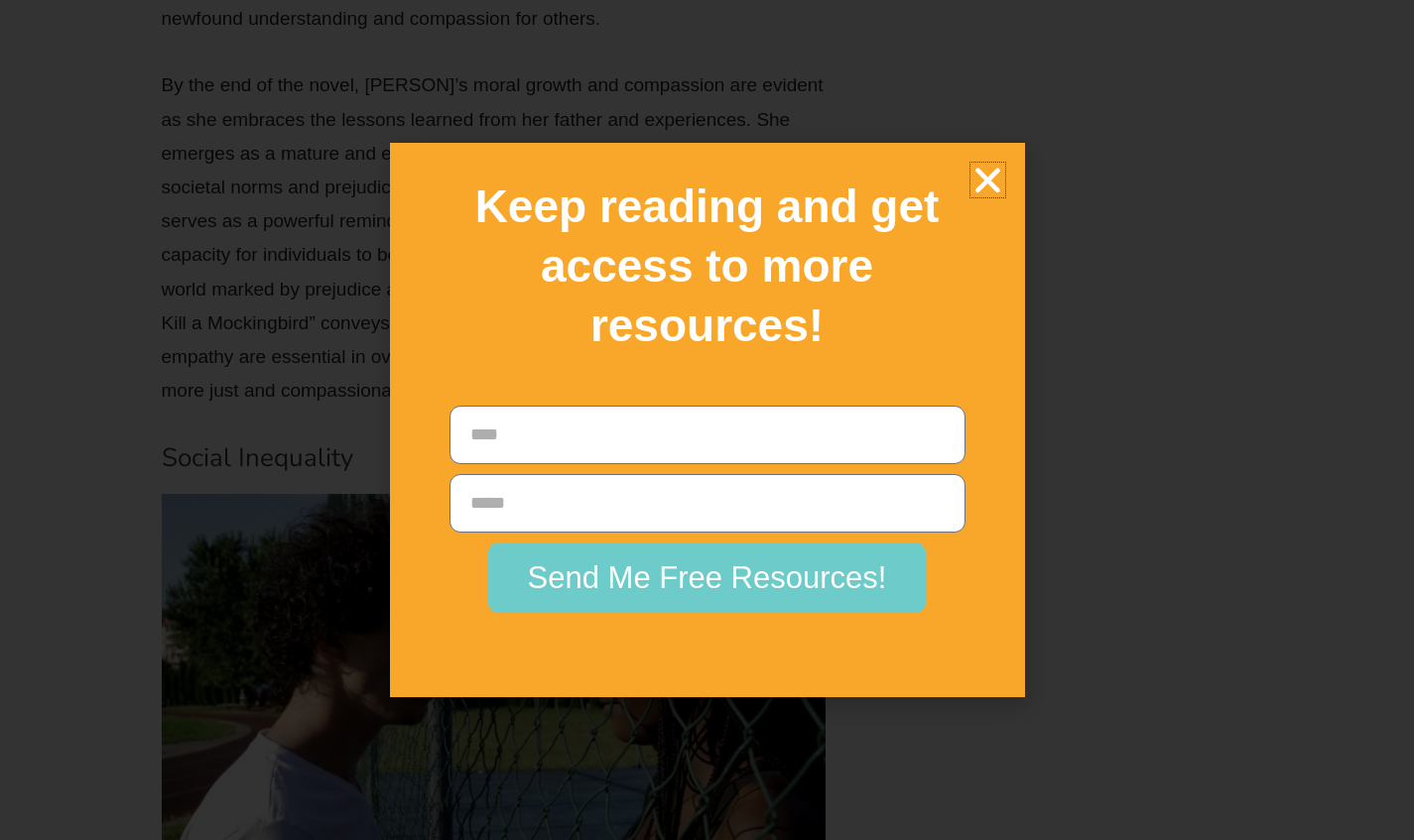 click at bounding box center [987, 180] 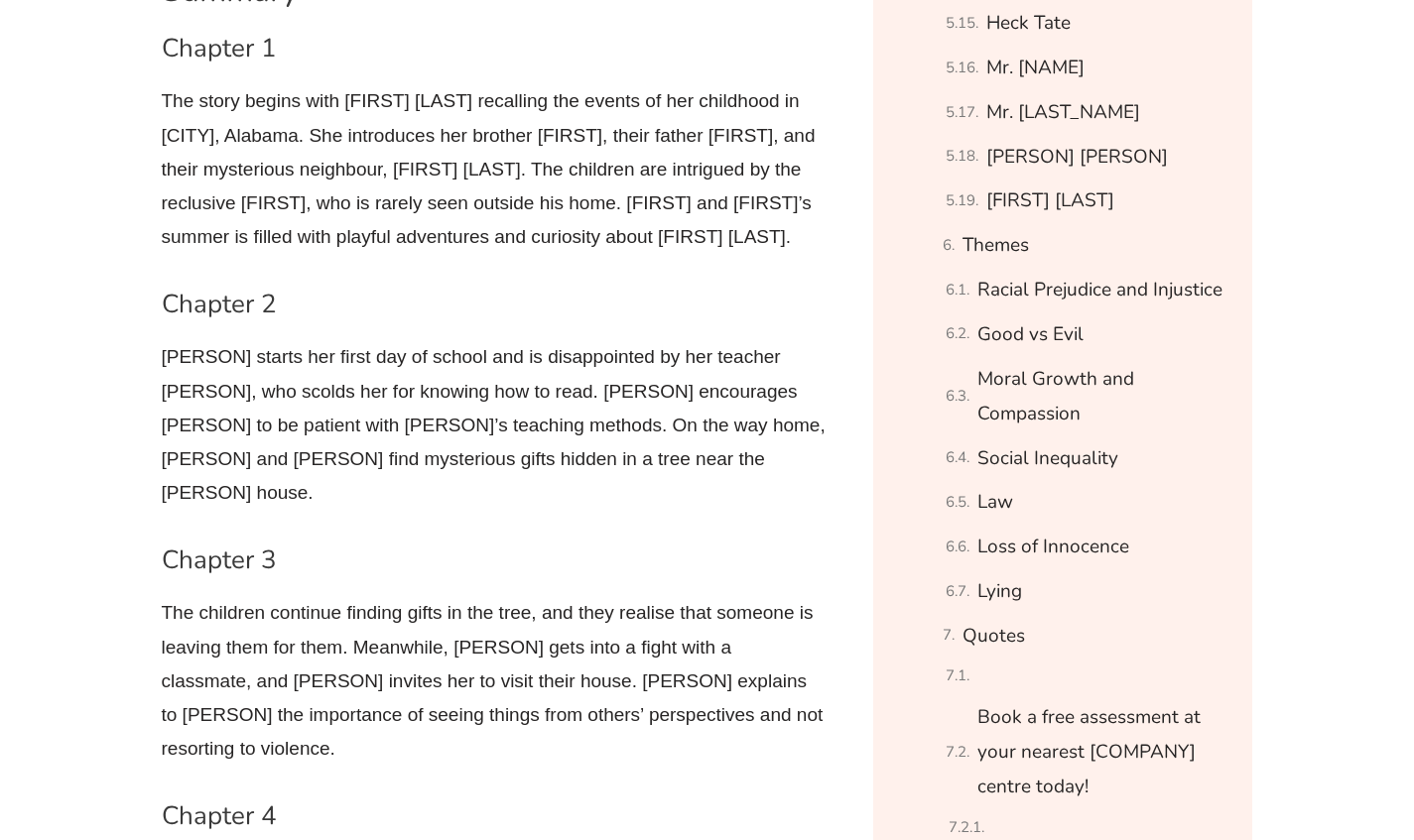 scroll, scrollTop: 3281, scrollLeft: 0, axis: vertical 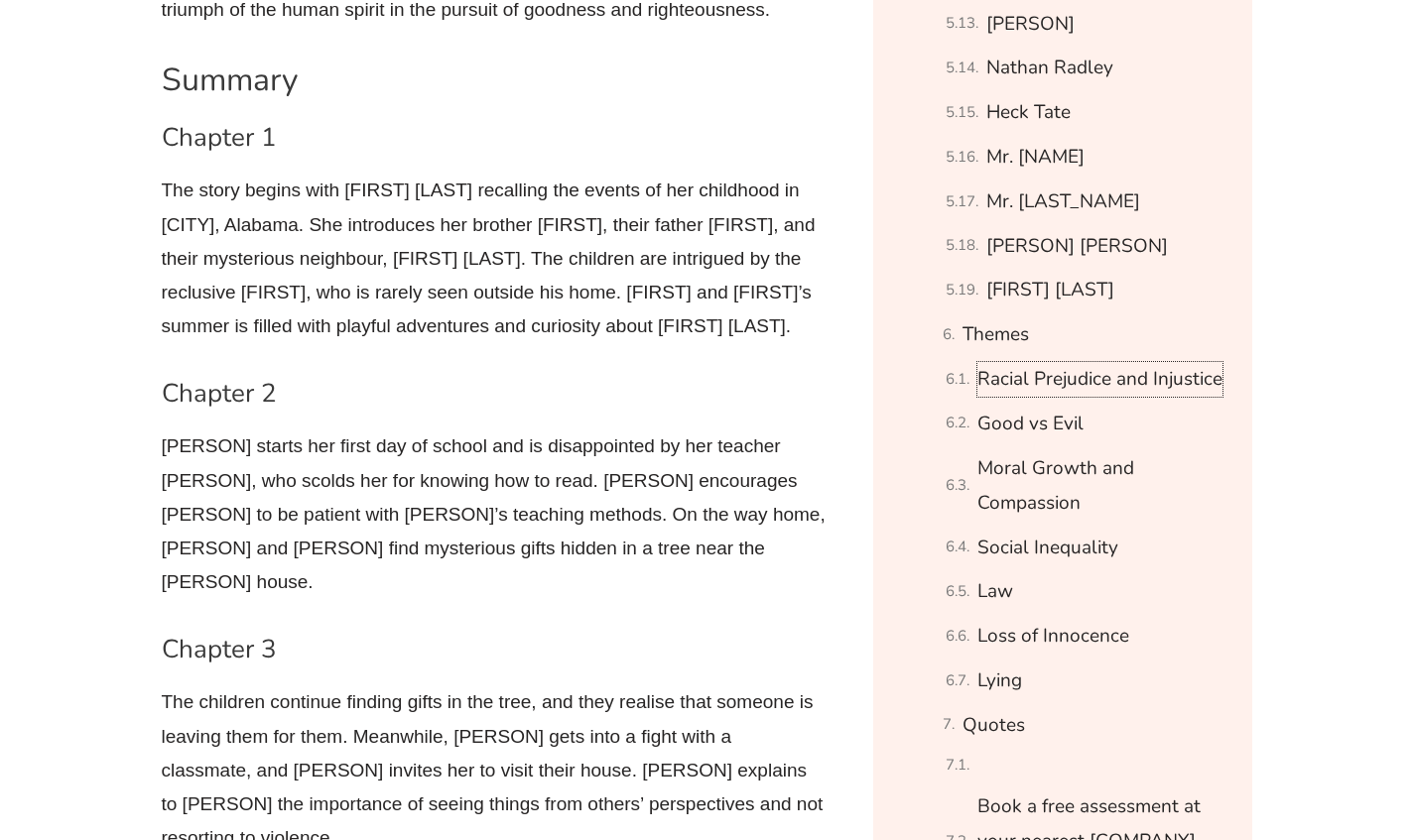 click on "Racial Prejudice and Injustice" at bounding box center [1099, 379] 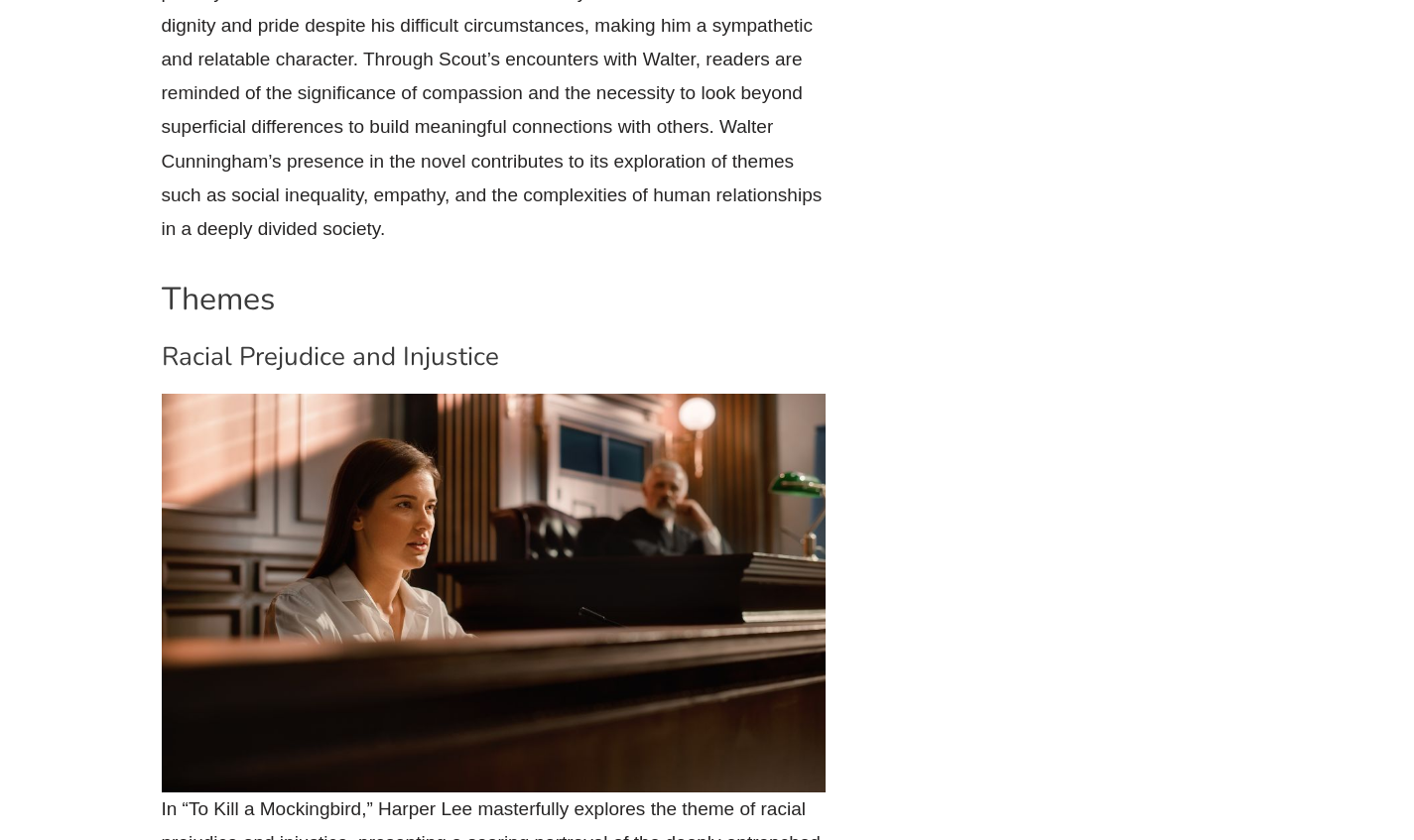 scroll, scrollTop: 32226, scrollLeft: 0, axis: vertical 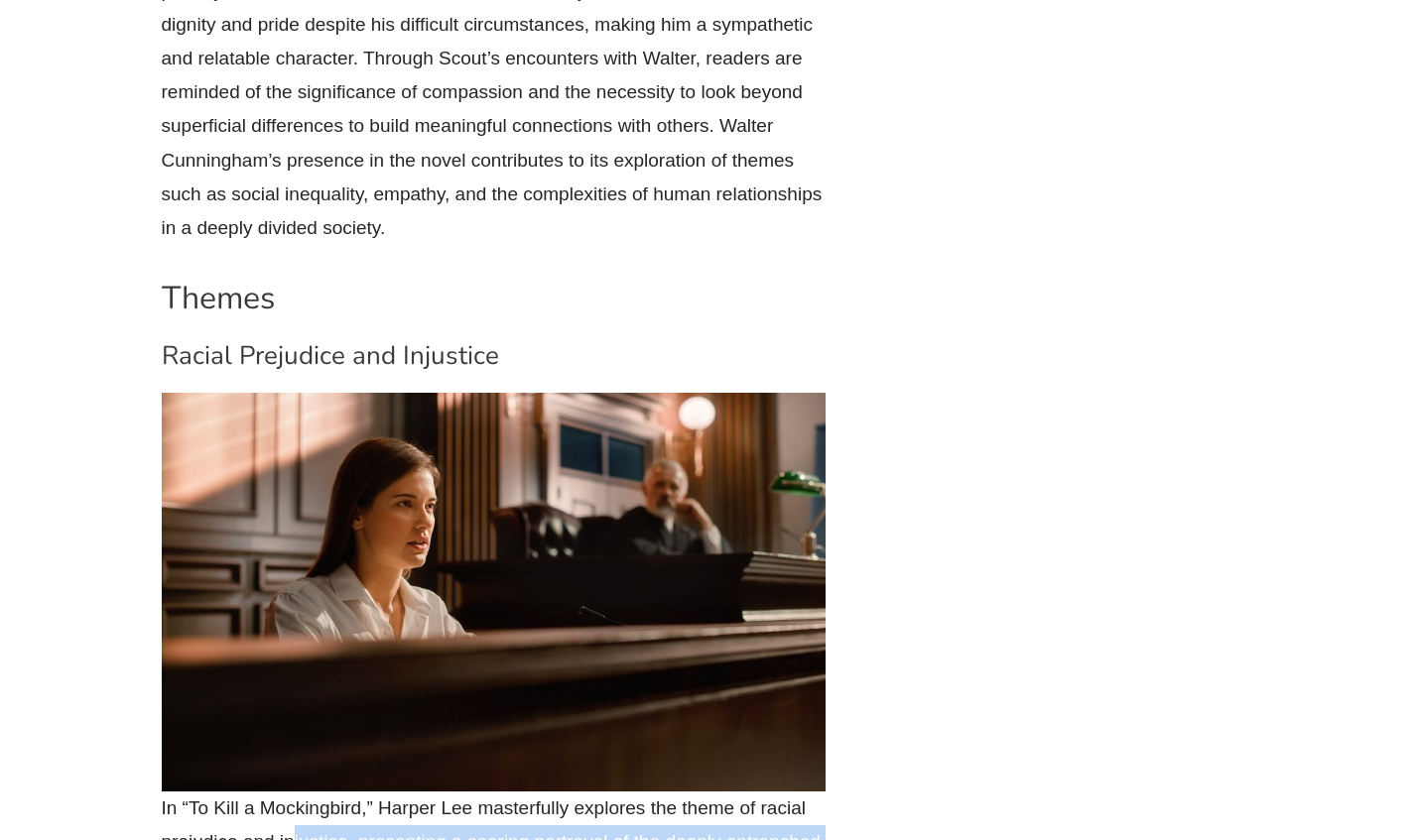 drag, startPoint x: 319, startPoint y: 565, endPoint x: 322, endPoint y: 588, distance: 23.194827 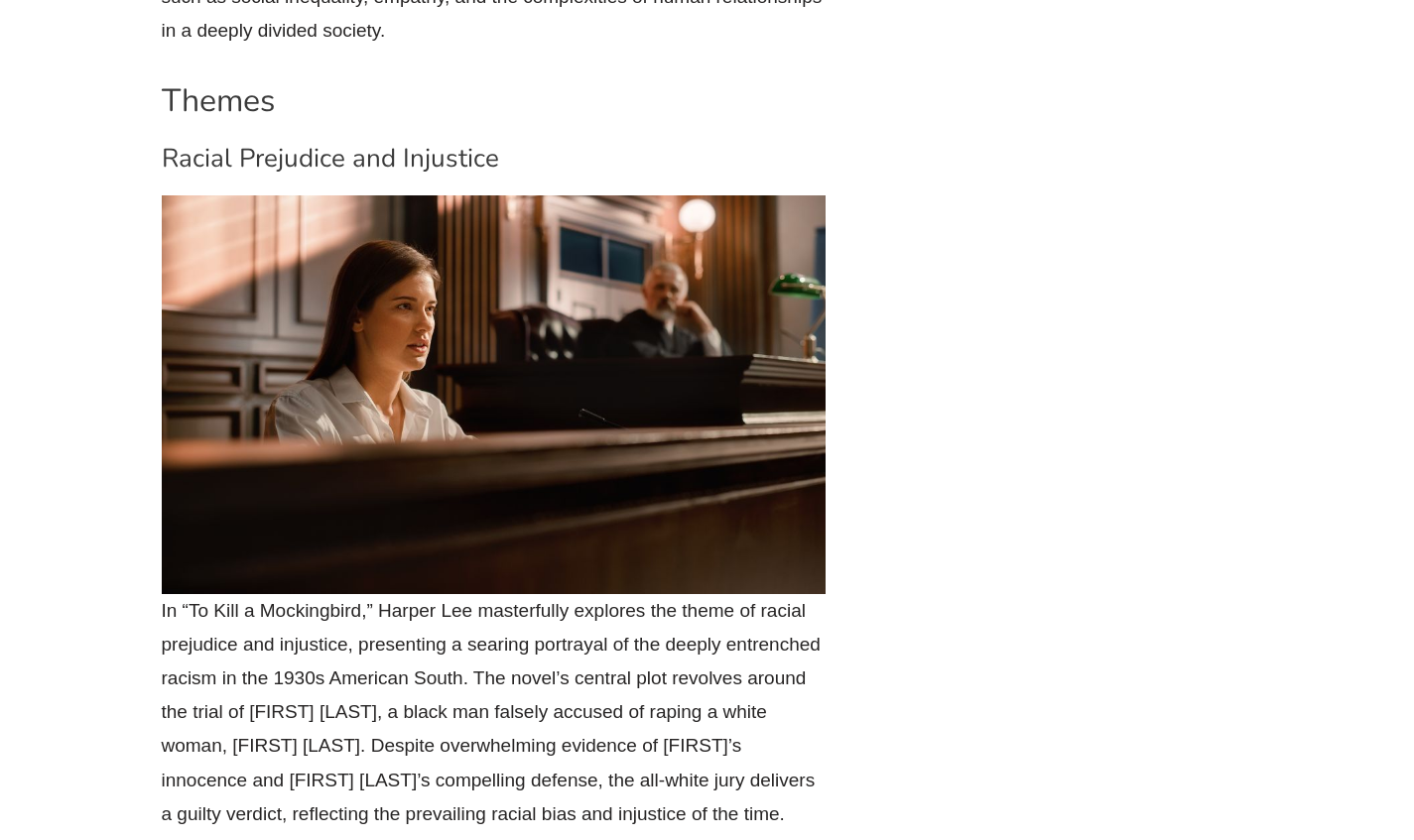 scroll, scrollTop: 32425, scrollLeft: 0, axis: vertical 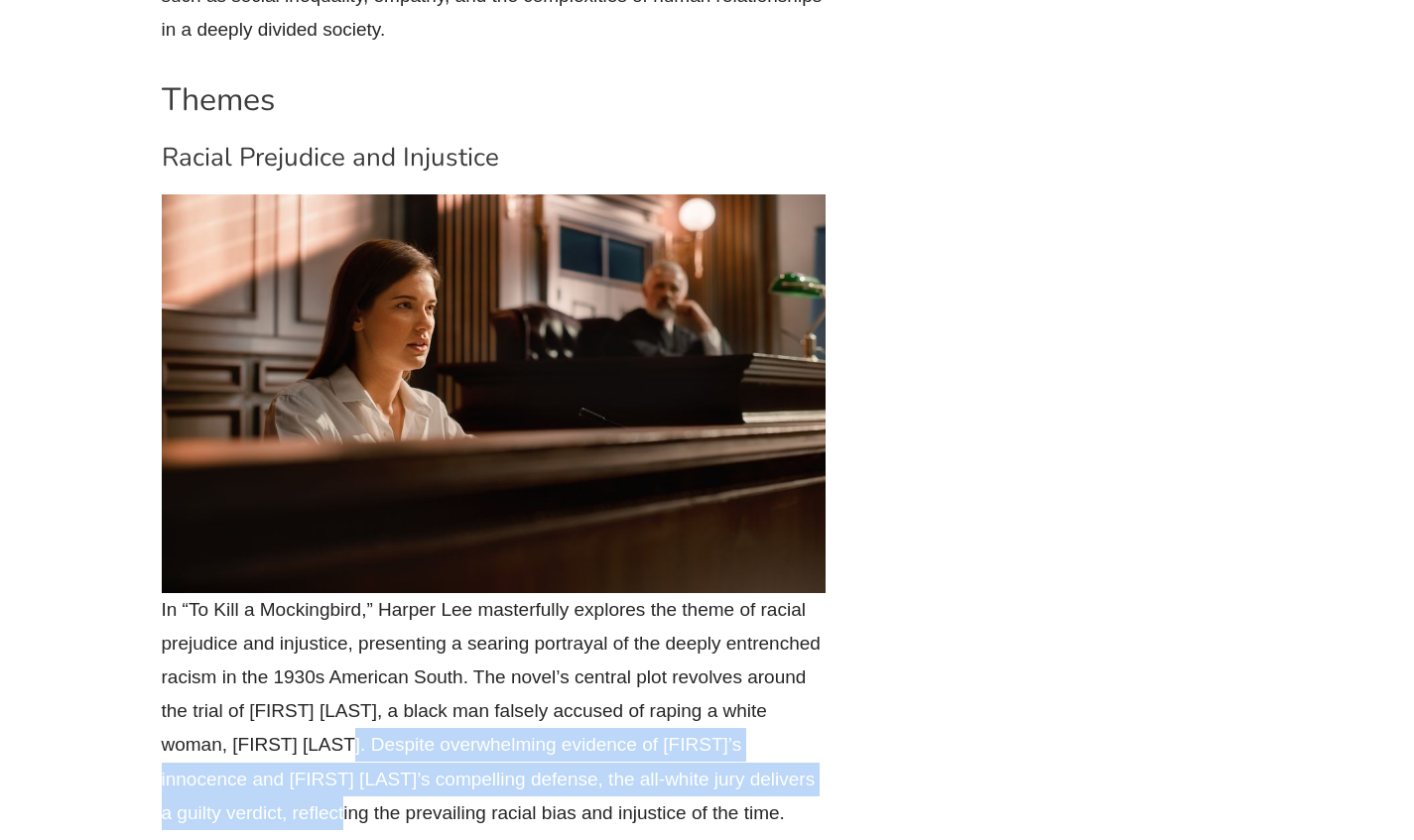 drag, startPoint x: 356, startPoint y: 409, endPoint x: 343, endPoint y: 478, distance: 70.21396 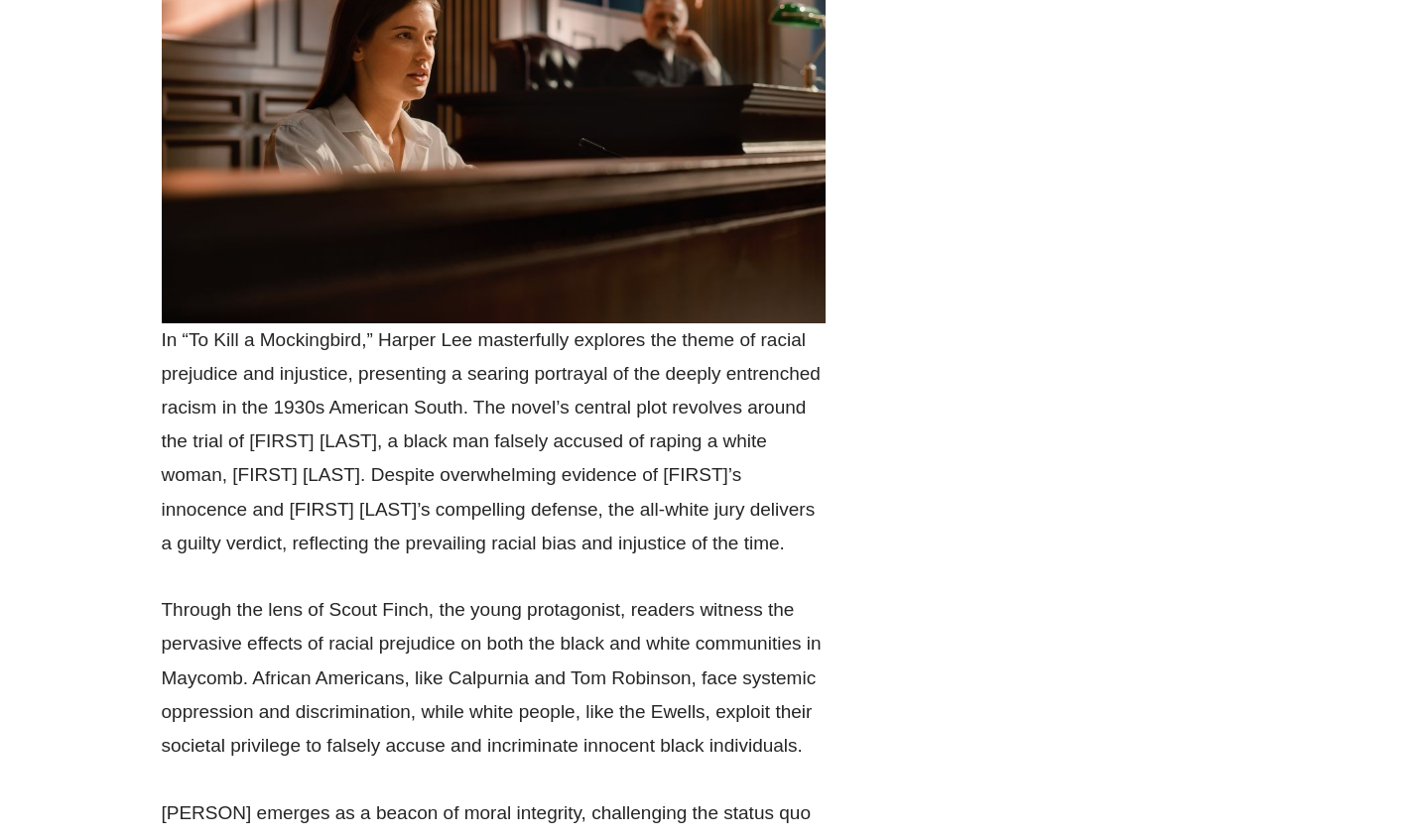 scroll, scrollTop: 32821, scrollLeft: 0, axis: vertical 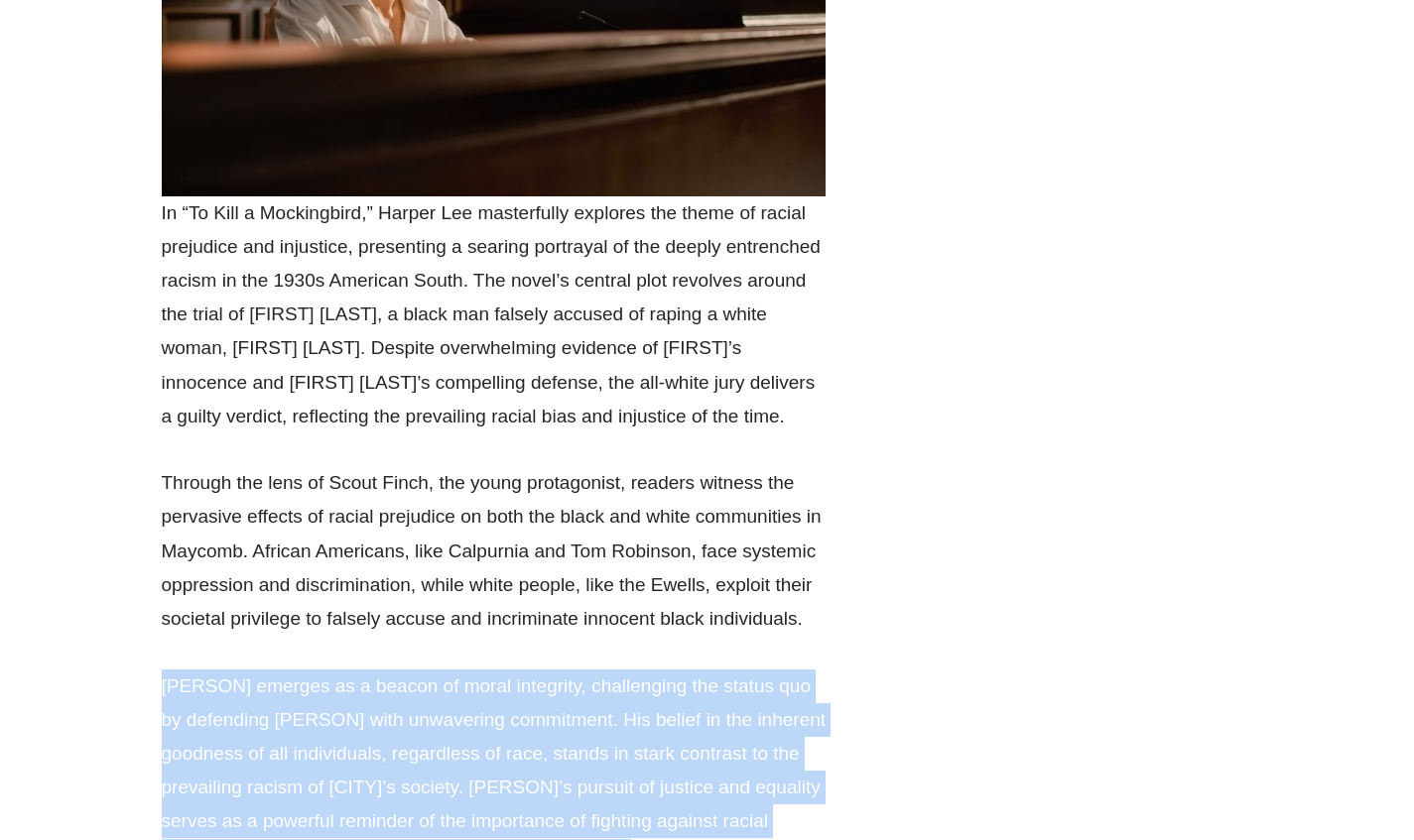 drag, startPoint x: 180, startPoint y: 318, endPoint x: 366, endPoint y: 556, distance: 302.0596 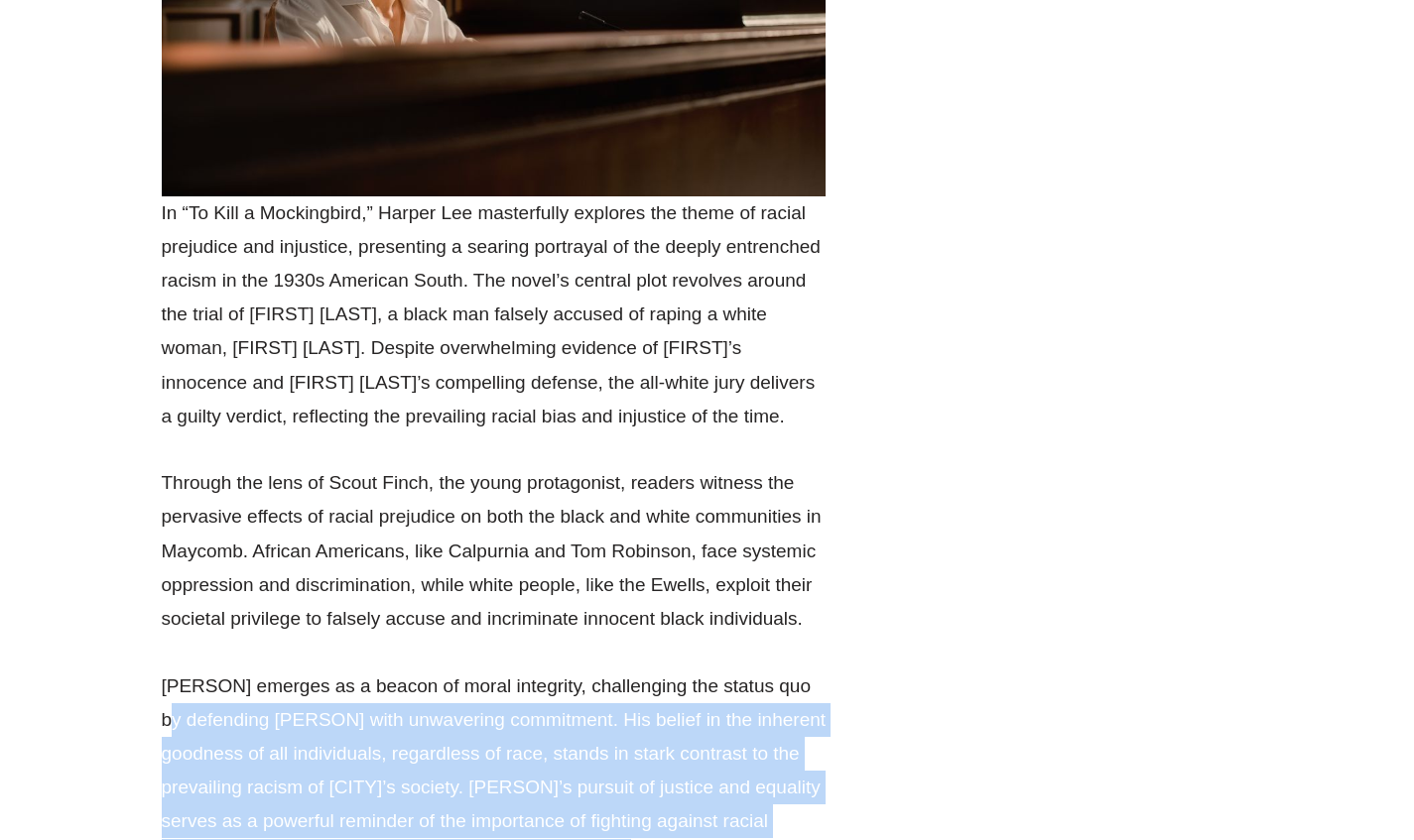 drag, startPoint x: 187, startPoint y: 423, endPoint x: 193, endPoint y: 530, distance: 107.16809 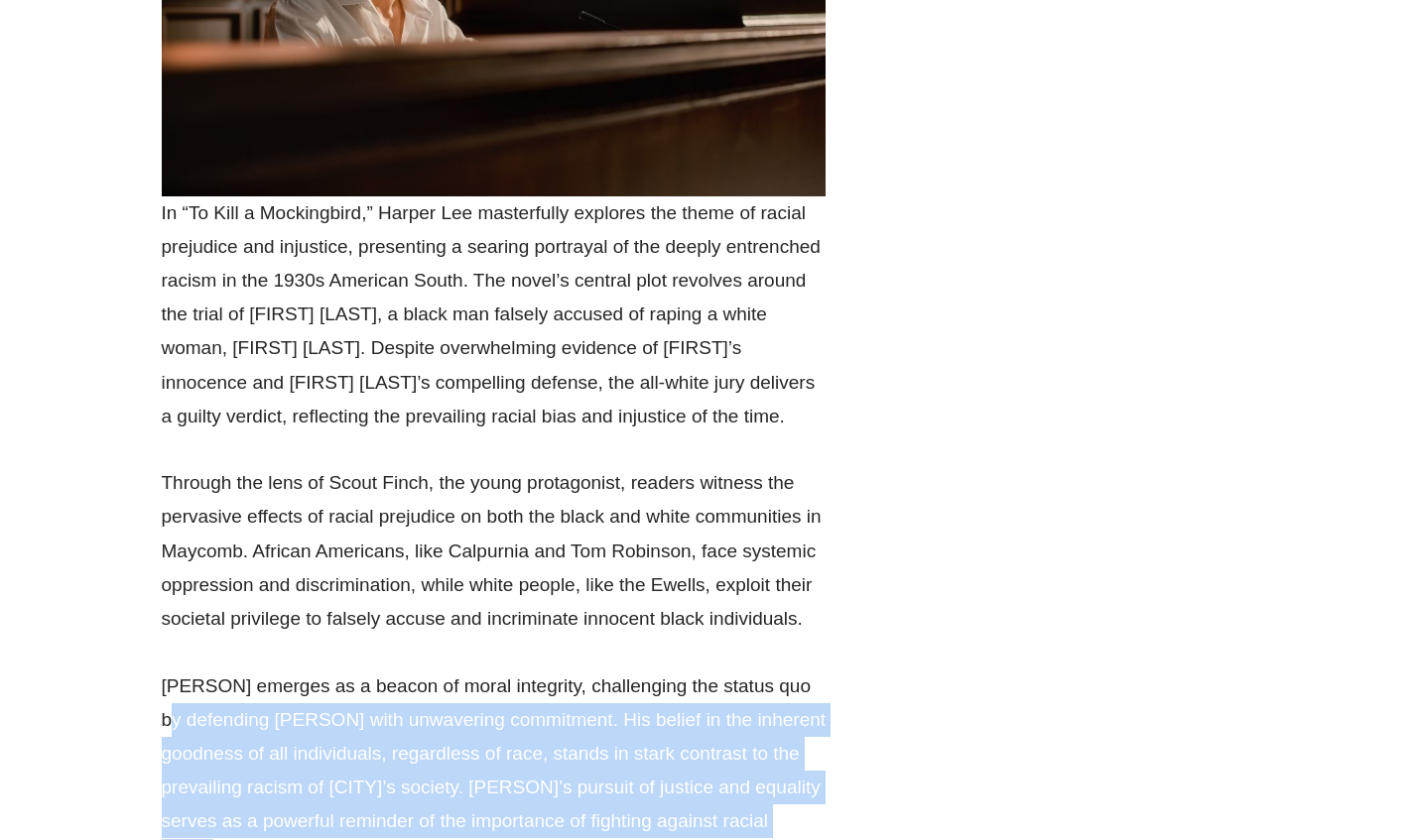 click on "[PERSON] emerges as a beacon of moral integrity, challenging the status quo by defending [PERSON] with unwavering commitment. His belief in the inherent goodness of all individuals, regardless of race, stands in stark contrast to the prevailing racism of [CITY]’s society. [PERSON]’s pursuit of justice and equality serves as a powerful reminder of the importance of fighting against racial prejudice and advocating for fairness and human rights." at bounding box center (494, 771) 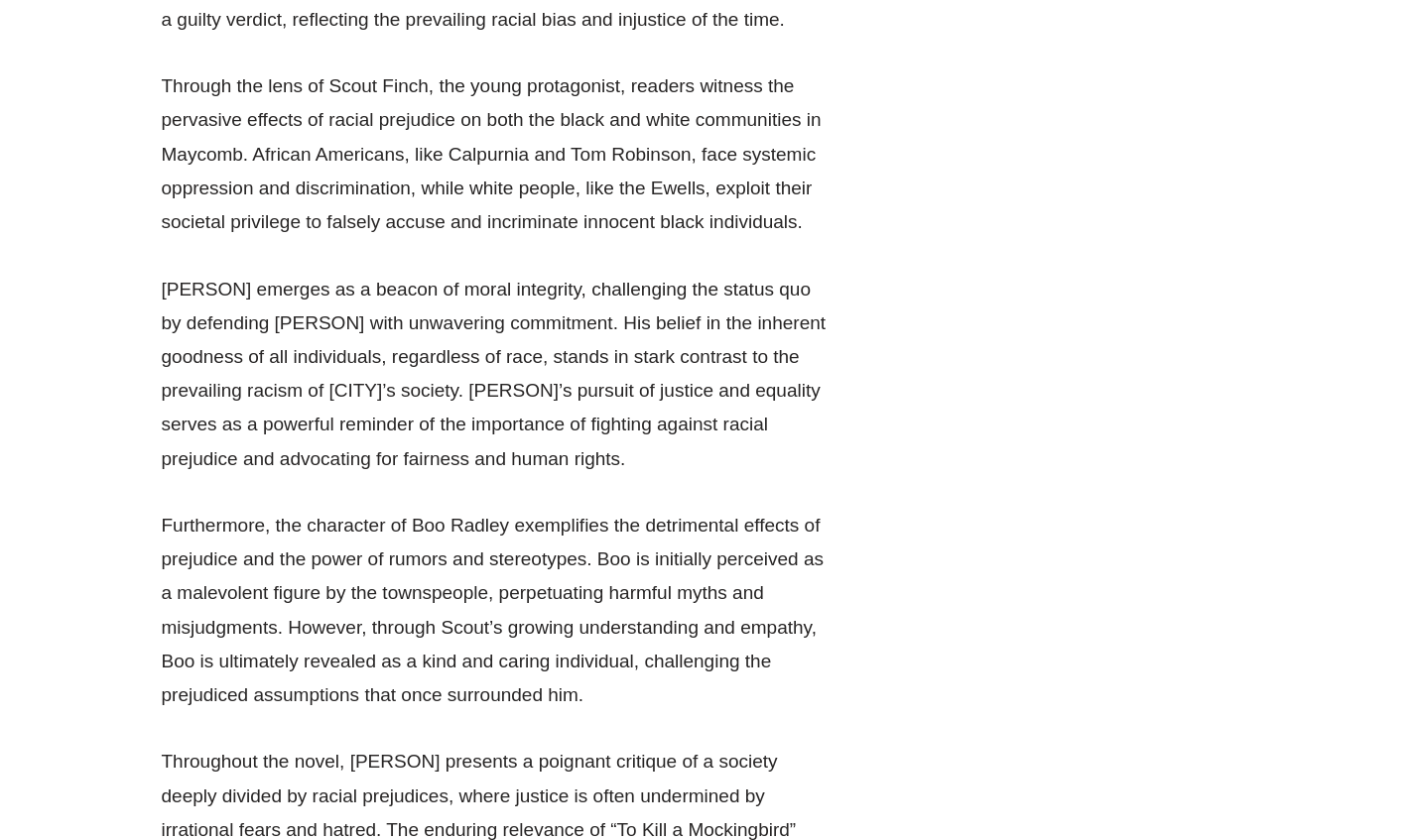 scroll, scrollTop: 33516, scrollLeft: 0, axis: vertical 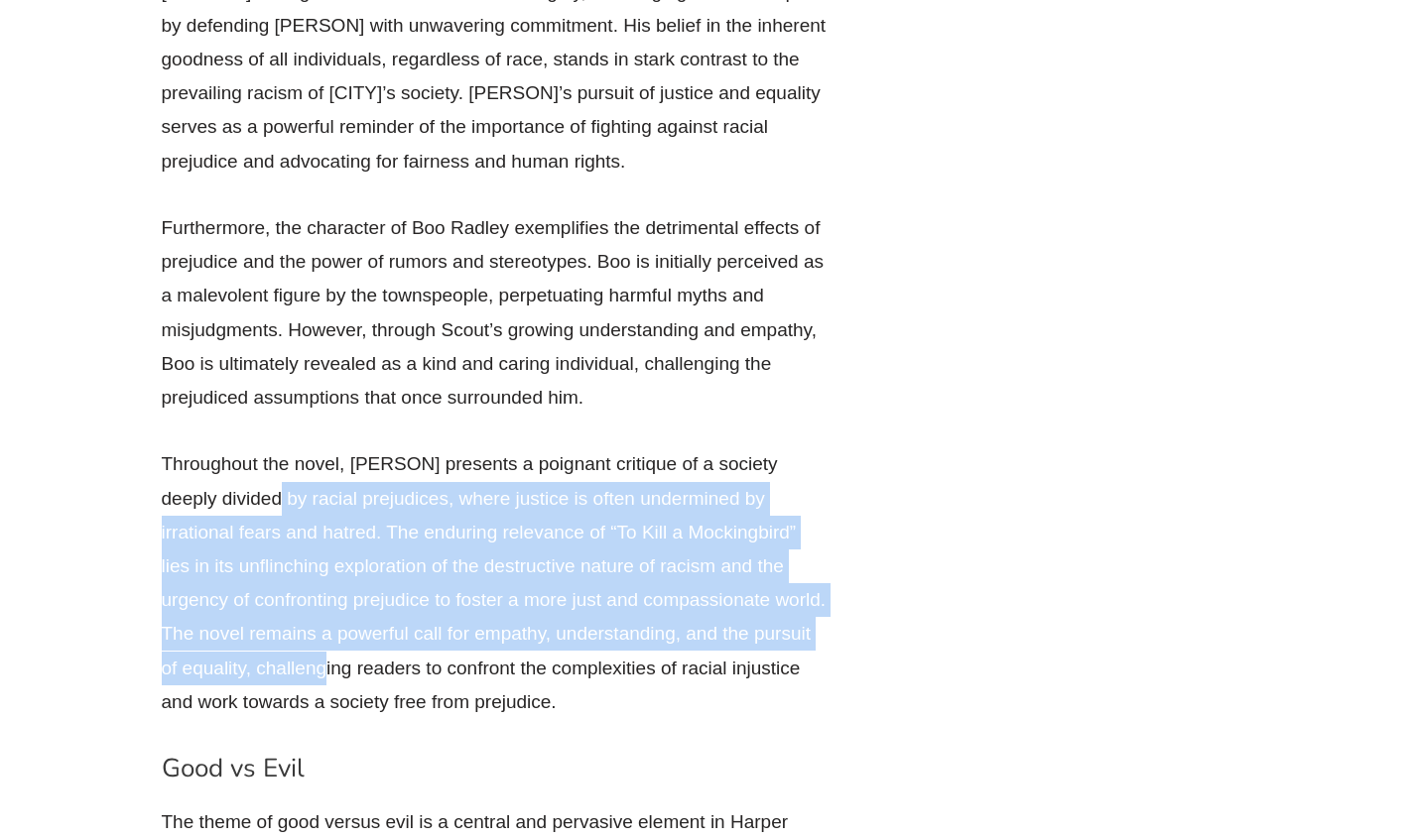 drag, startPoint x: 286, startPoint y: 239, endPoint x: 271, endPoint y: 328, distance: 90.25519 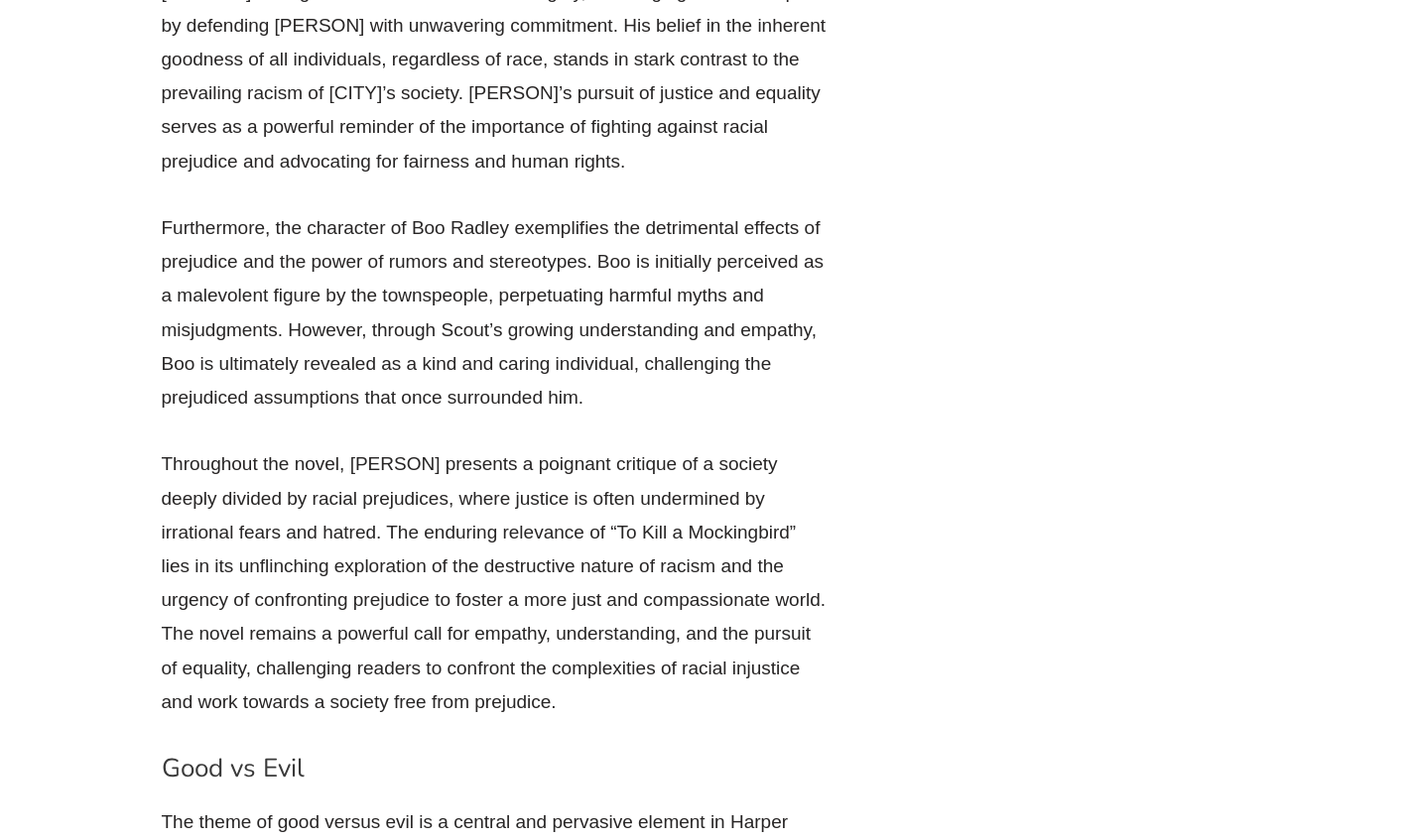 click on "Throughout the novel, [PERSON] presents a poignant critique of a society deeply divided by racial prejudices, where justice is often undermined by irrational fears and hatred. The enduring relevance of “To Kill a Mockingbird” lies in its unflinching exploration of the destructive nature of racism and the urgency of confronting prejudice to foster a more just and compassionate world. The novel remains a powerful call for empathy, understanding, and the pursuit of equality, challenging readers to confront the complexities of racial injustice and work towards a society free from prejudice." at bounding box center [494, 583] 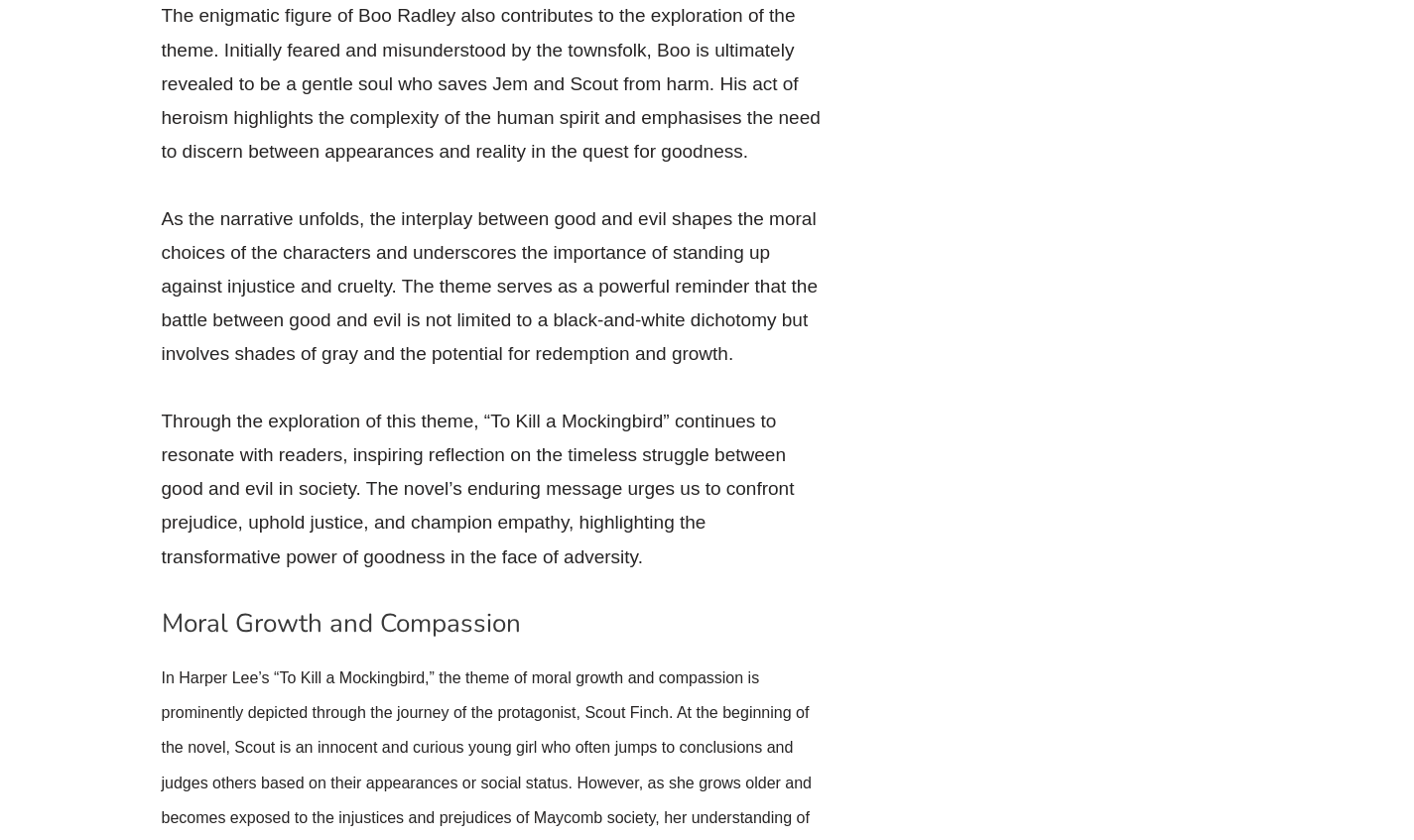 scroll, scrollTop: 35102, scrollLeft: 0, axis: vertical 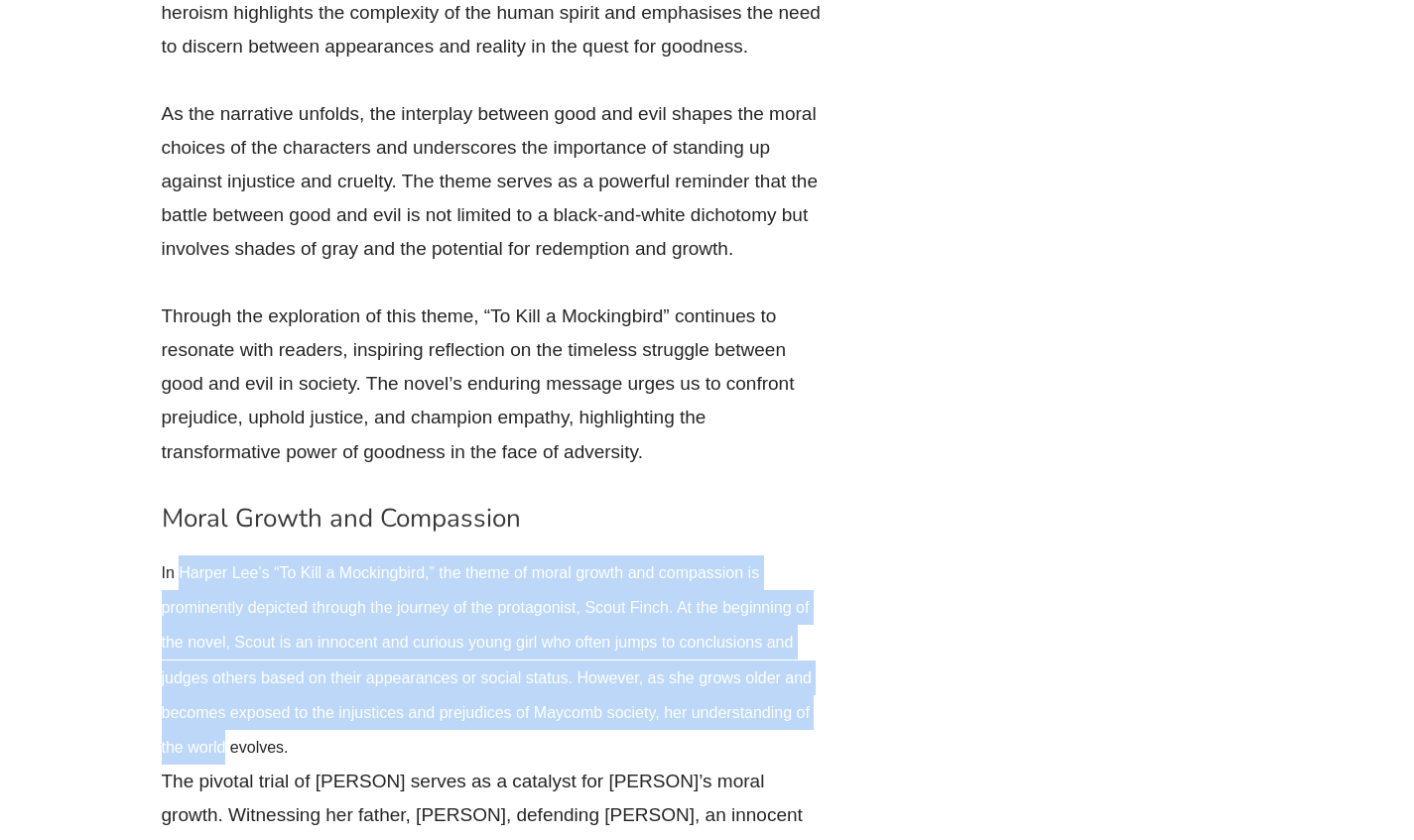 drag, startPoint x: 222, startPoint y: 244, endPoint x: 227, endPoint y: 334, distance: 90.13878 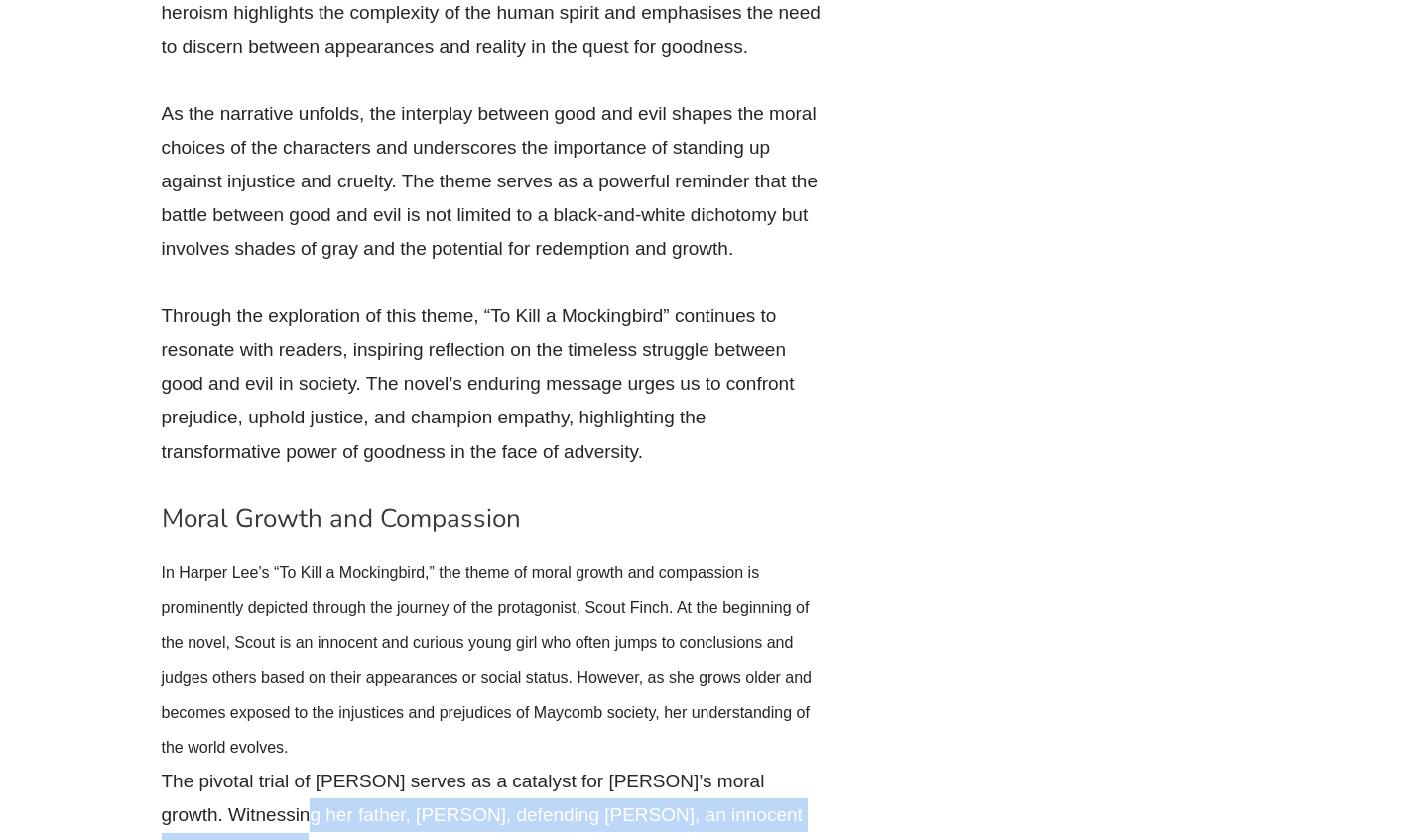 drag, startPoint x: 236, startPoint y: 417, endPoint x: 238, endPoint y: 439, distance: 22.090722 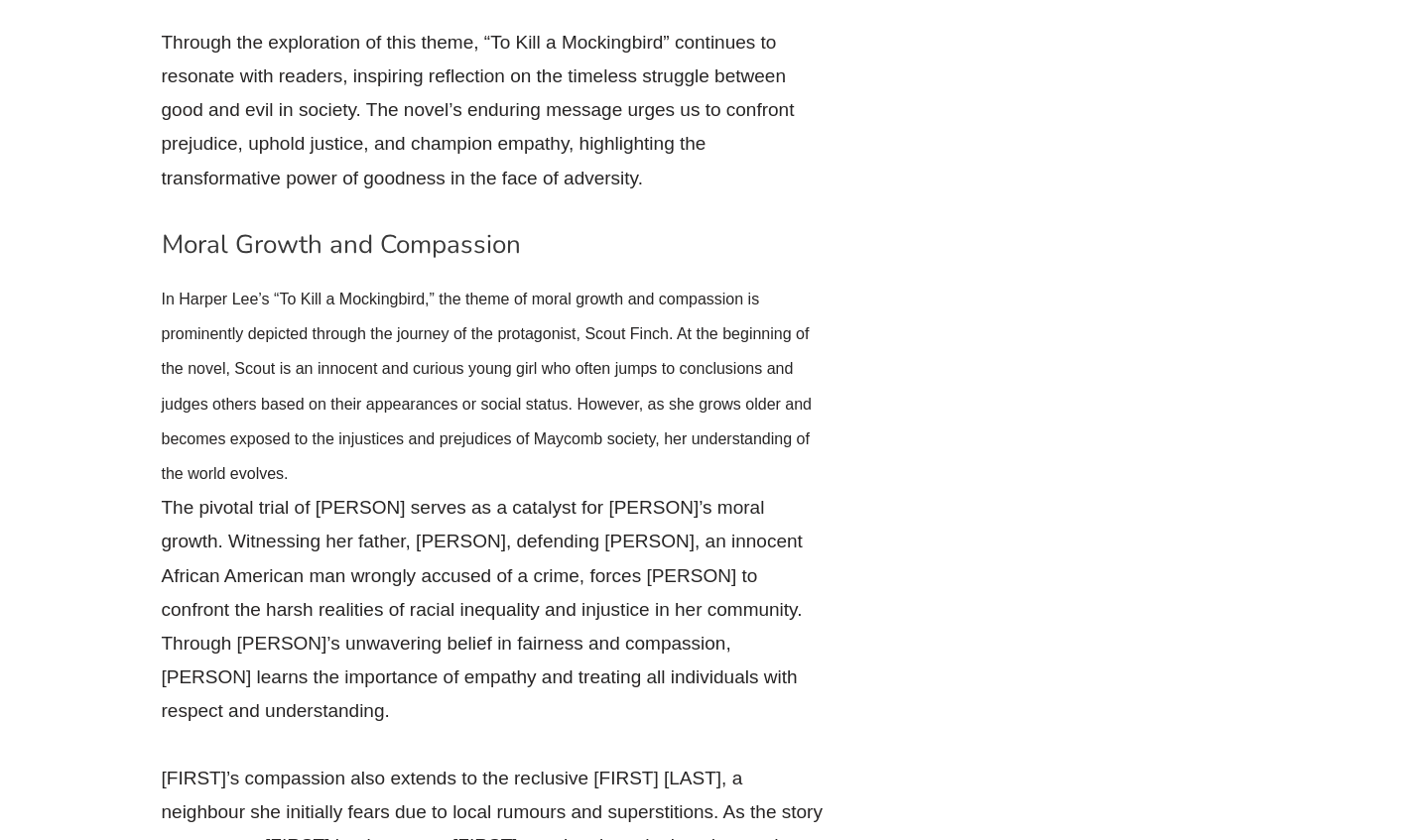 scroll, scrollTop: 35400, scrollLeft: 0, axis: vertical 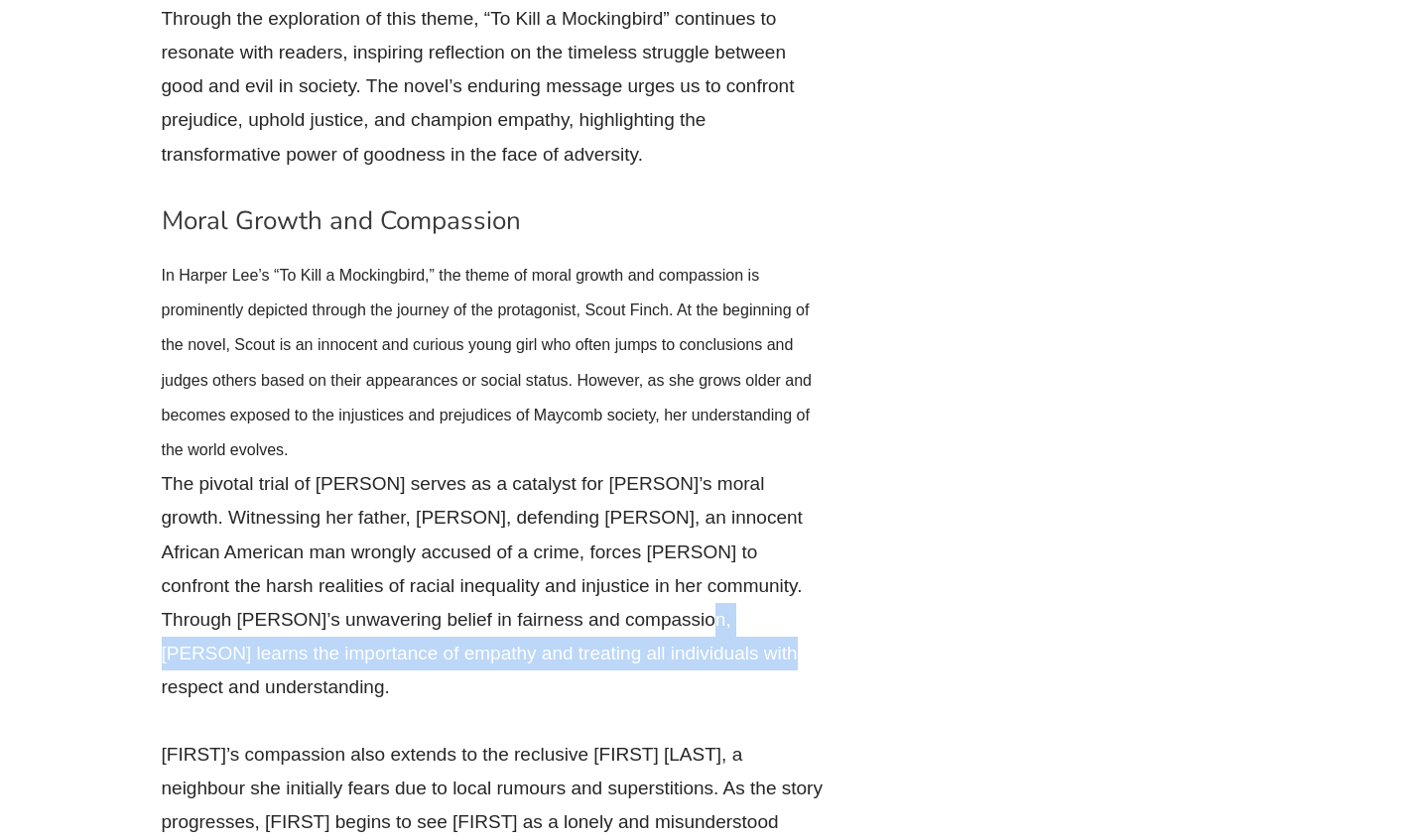 drag, startPoint x: 553, startPoint y: 220, endPoint x: 548, endPoint y: 235, distance: 15.811388 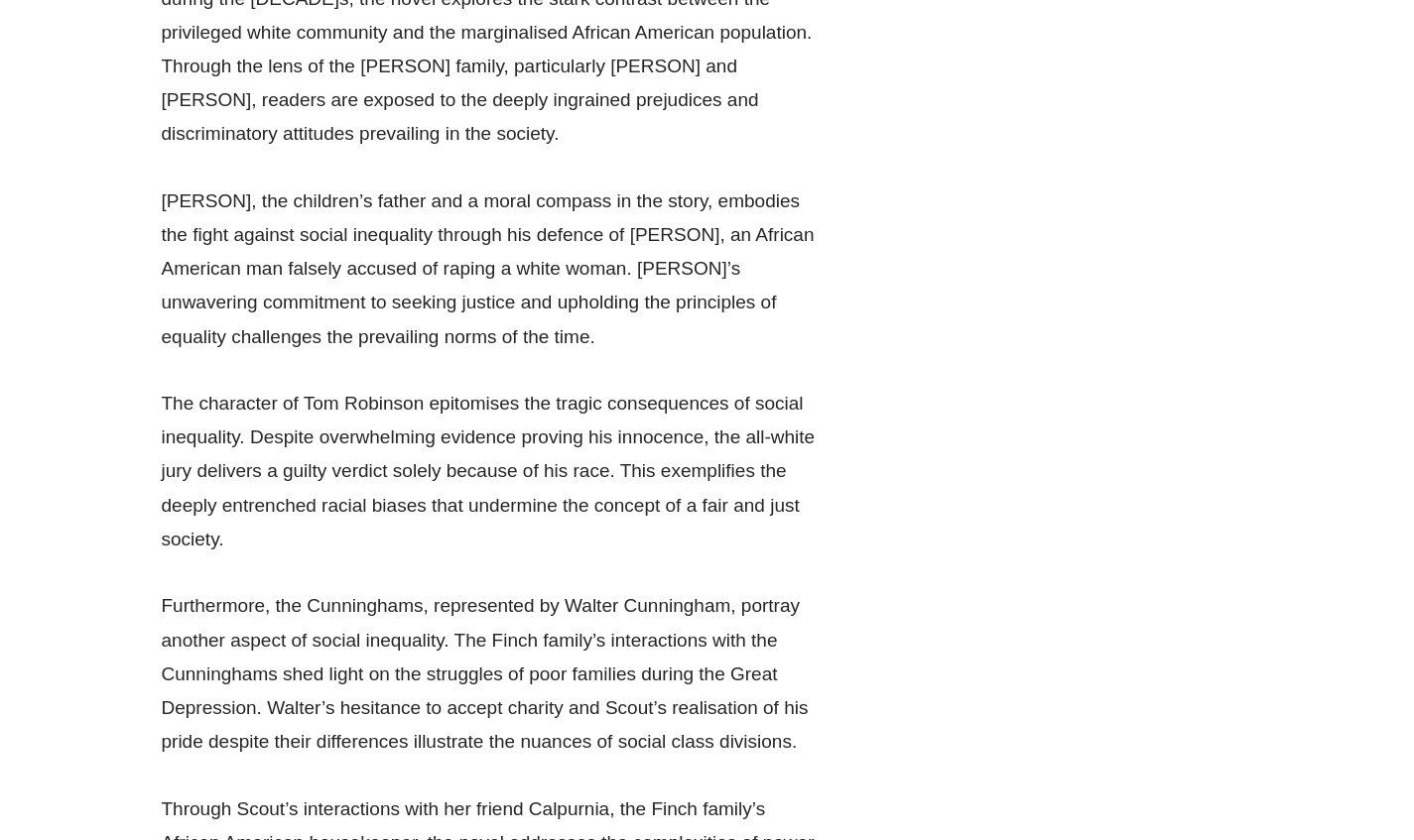 scroll, scrollTop: 37483, scrollLeft: 0, axis: vertical 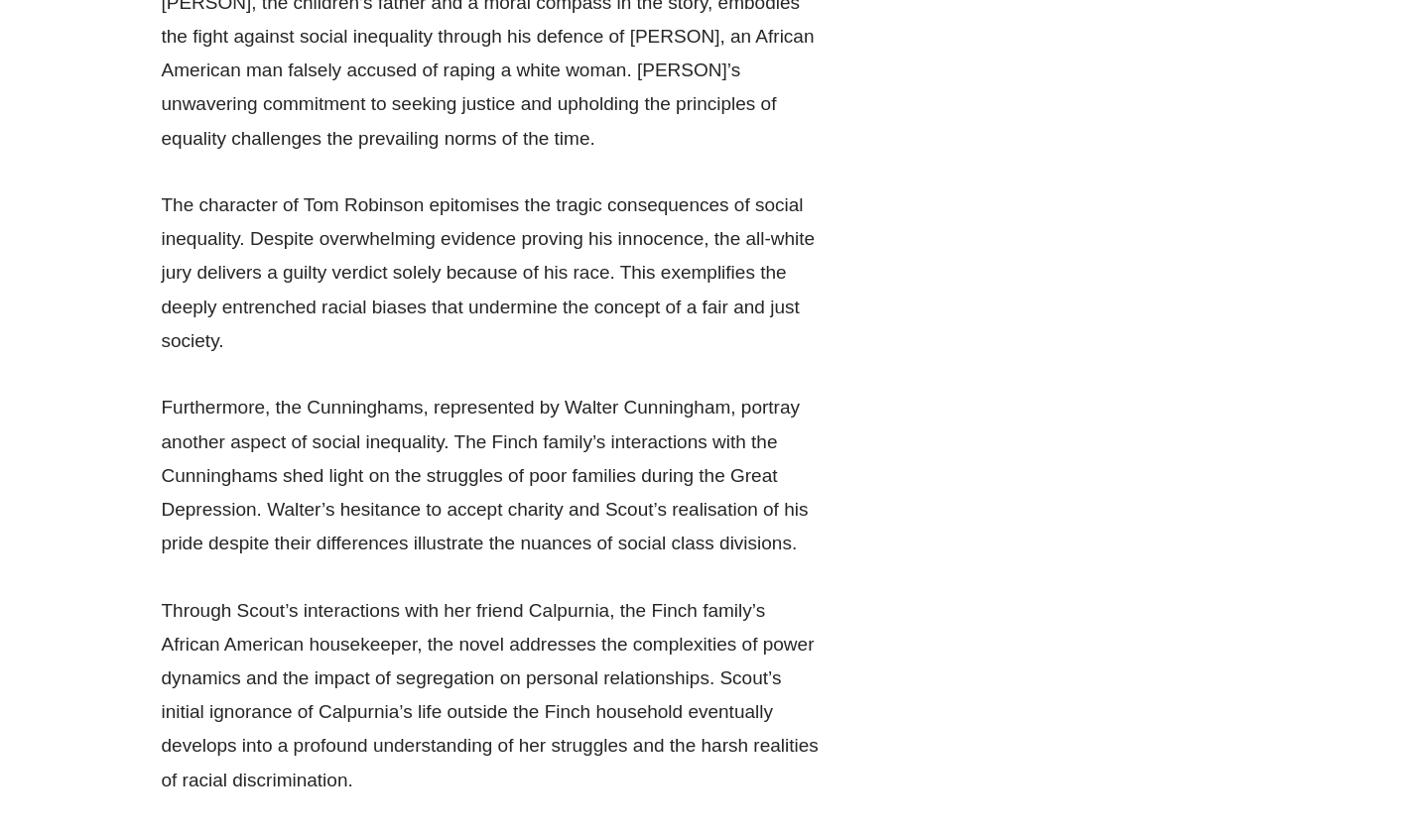 drag, startPoint x: 291, startPoint y: 438, endPoint x: 305, endPoint y: 497, distance: 60.63827 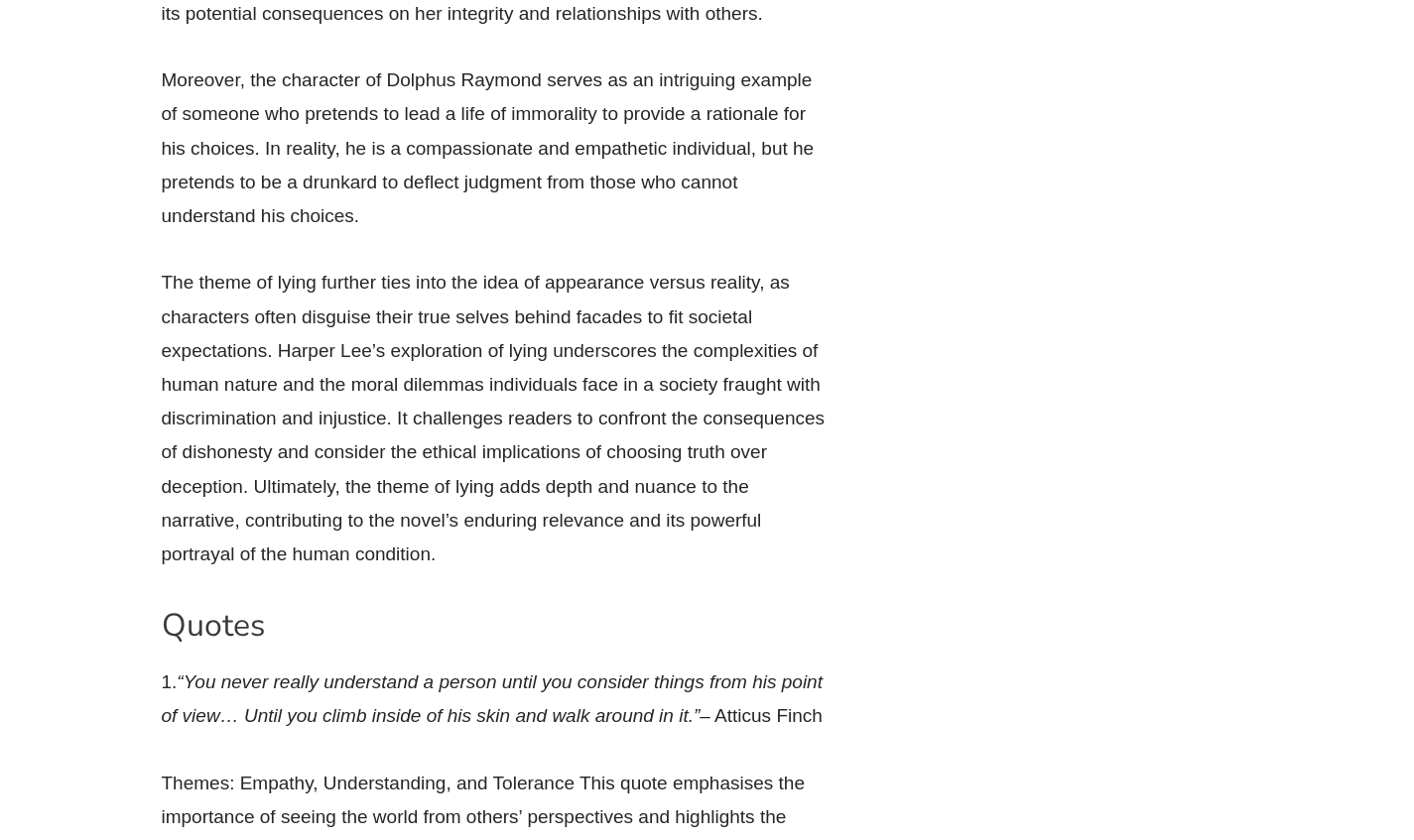 scroll, scrollTop: 41605, scrollLeft: 0, axis: vertical 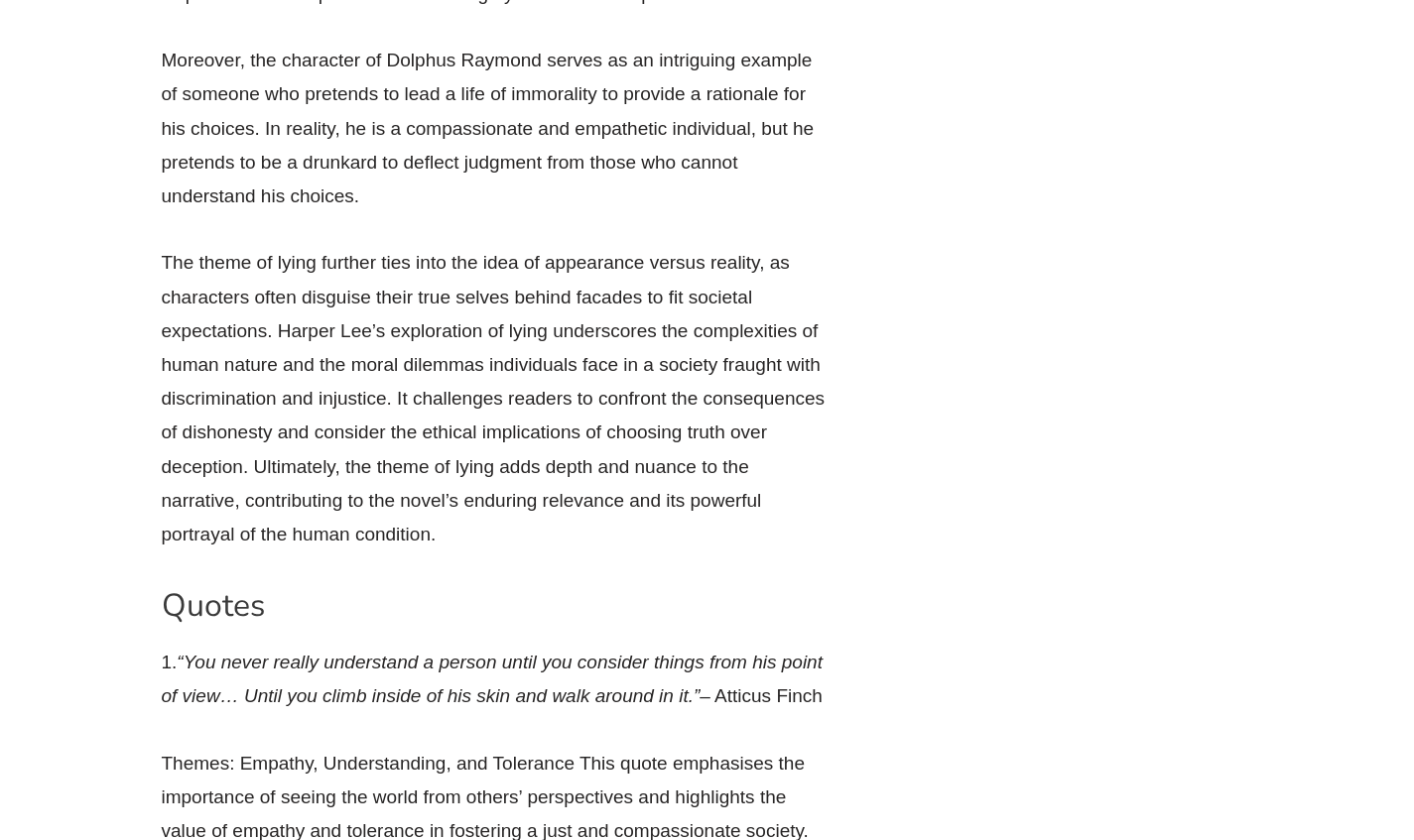 drag, startPoint x: 326, startPoint y: 707, endPoint x: 351, endPoint y: 712, distance: 25.495098 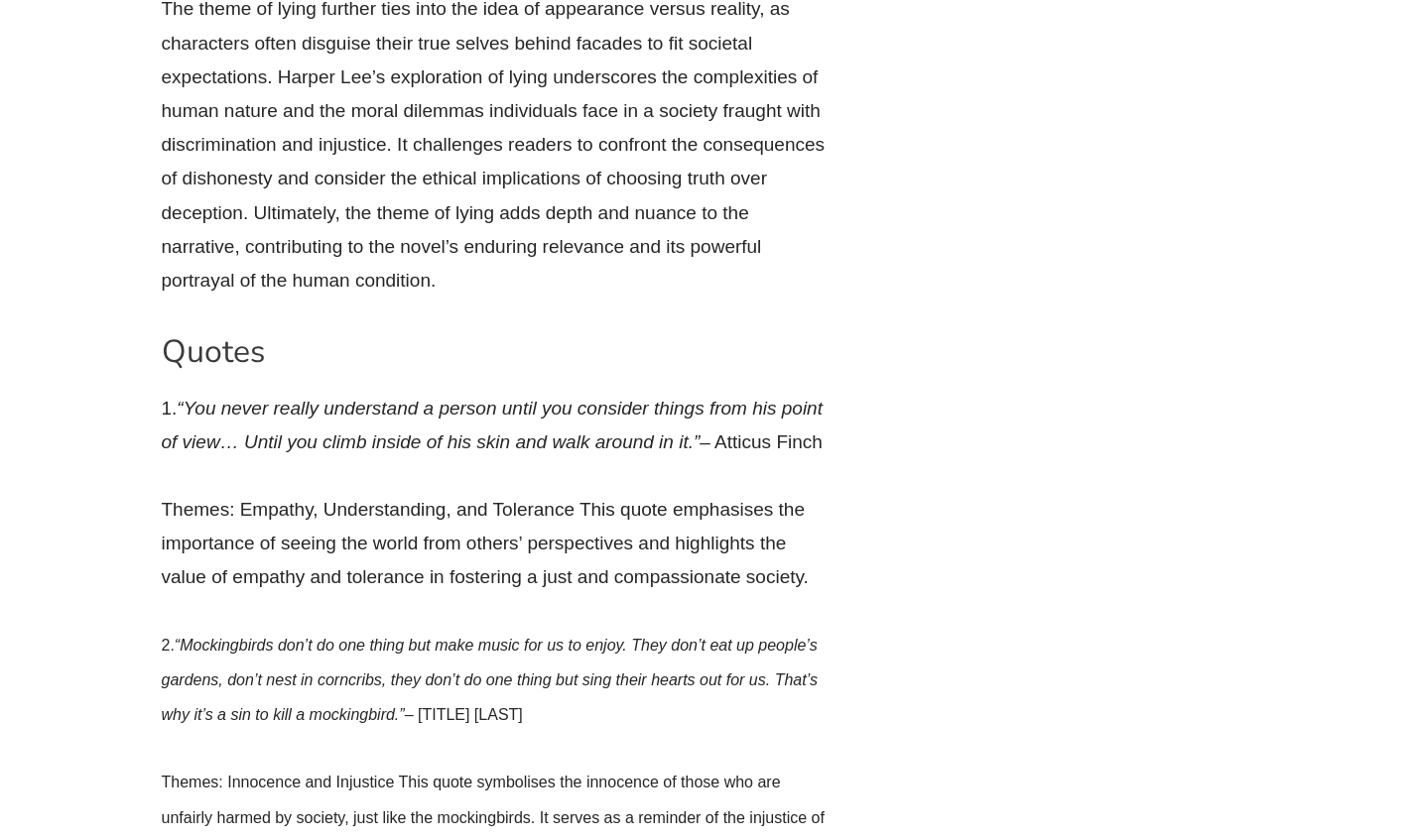 scroll, scrollTop: 41903, scrollLeft: 0, axis: vertical 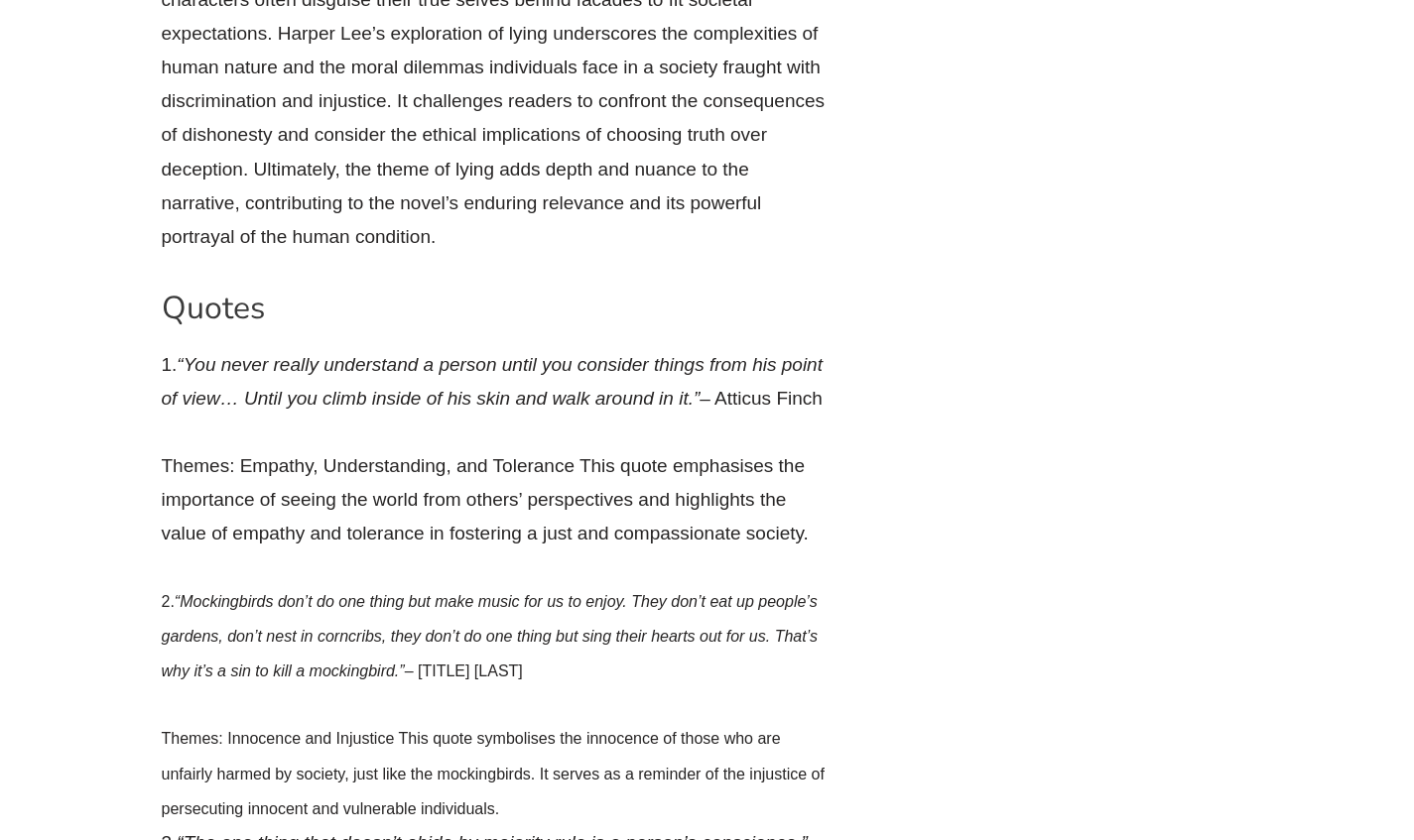 drag, startPoint x: 227, startPoint y: 506, endPoint x: 218, endPoint y: 543, distance: 38.078866 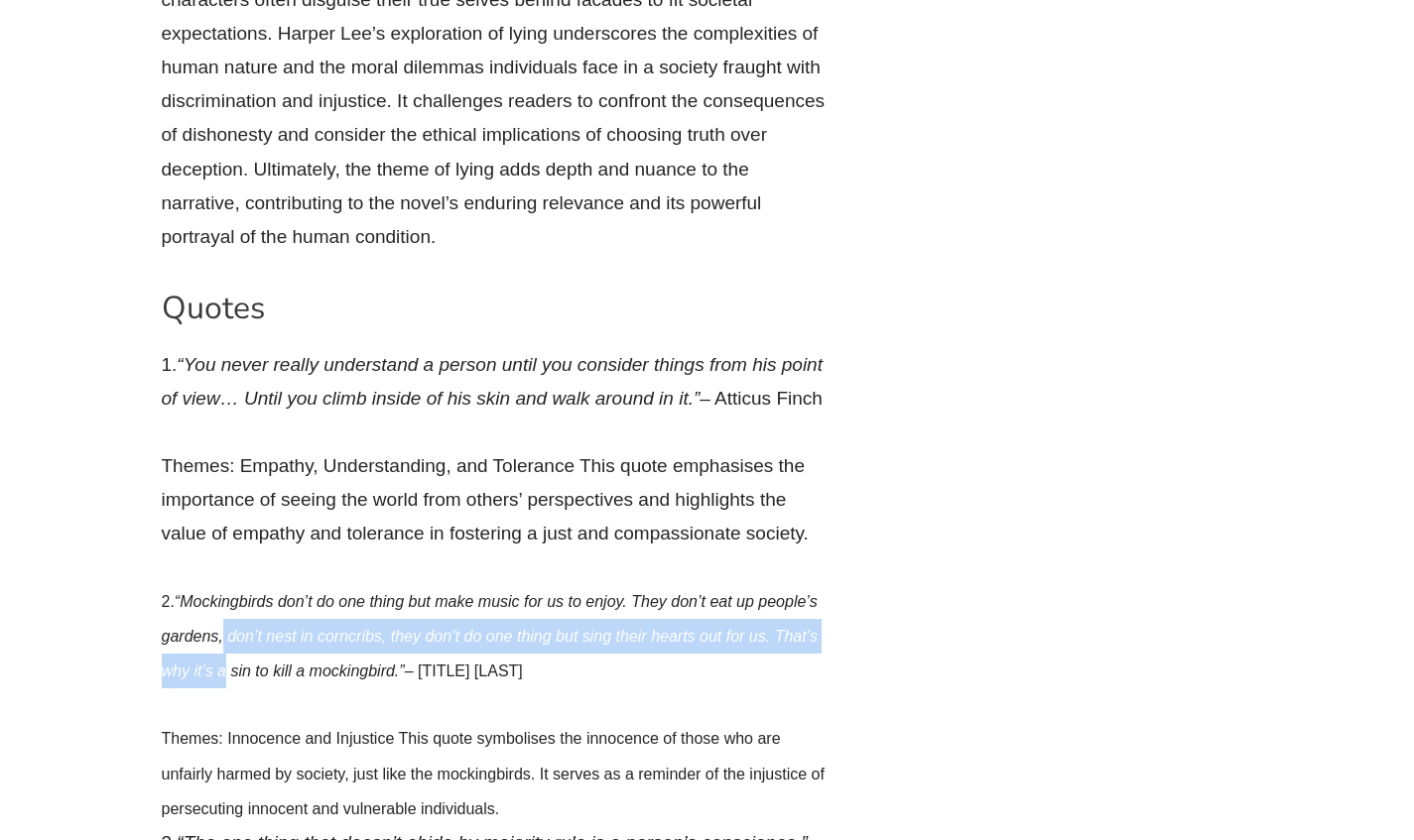drag, startPoint x: 222, startPoint y: 189, endPoint x: 223, endPoint y: 223, distance: 34.0147 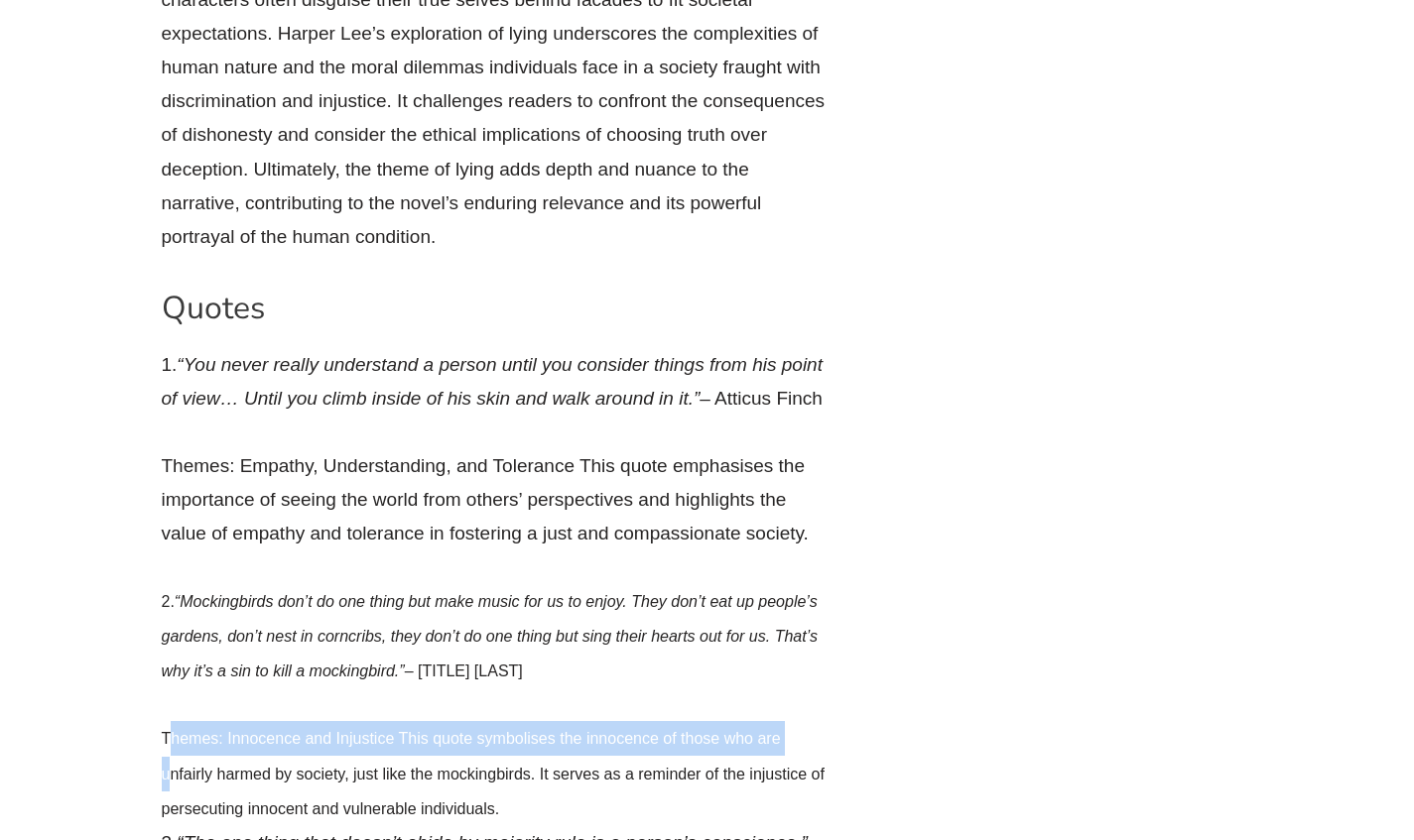 drag, startPoint x: 173, startPoint y: 302, endPoint x: 168, endPoint y: 344, distance: 42.296572 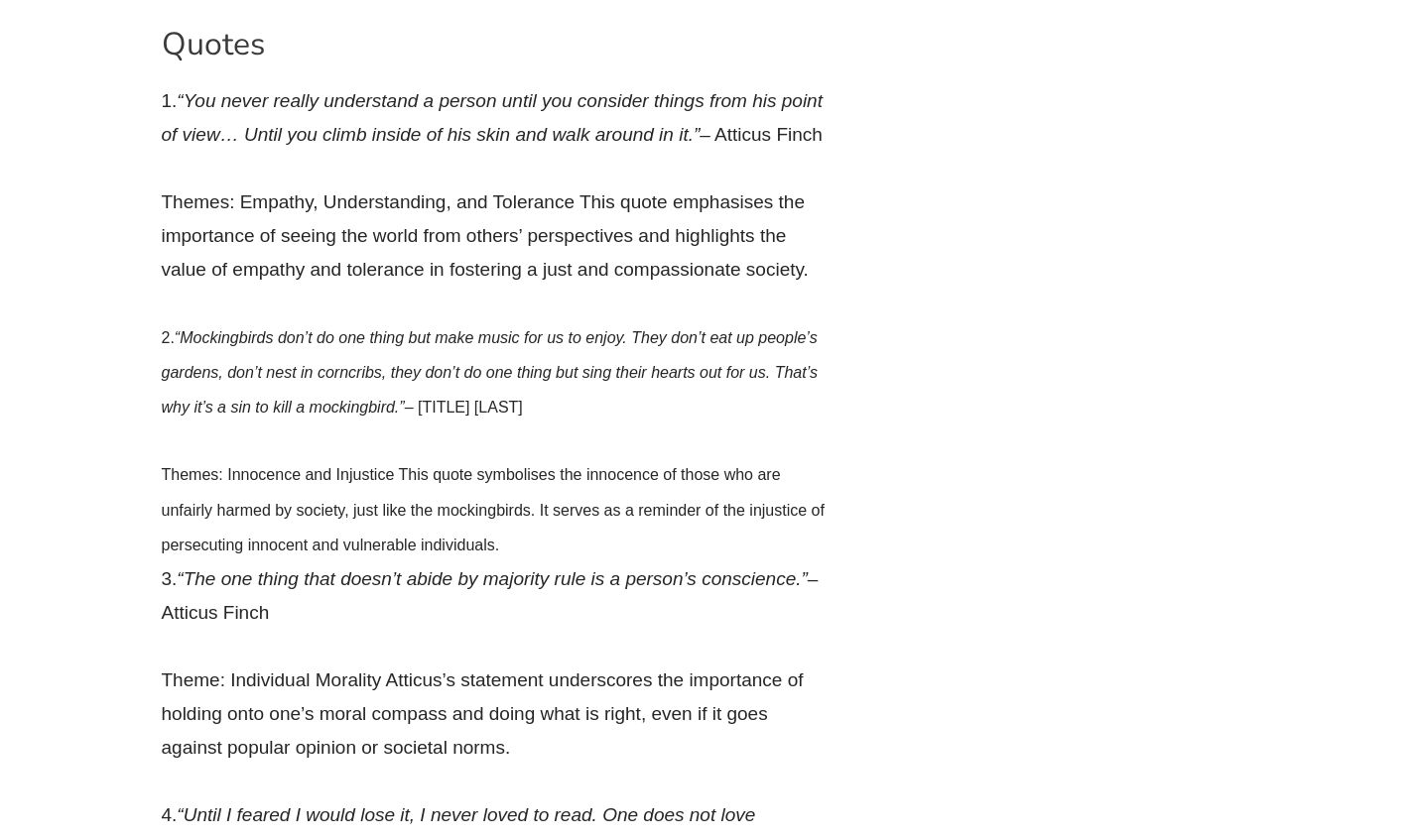 scroll, scrollTop: 42200, scrollLeft: 0, axis: vertical 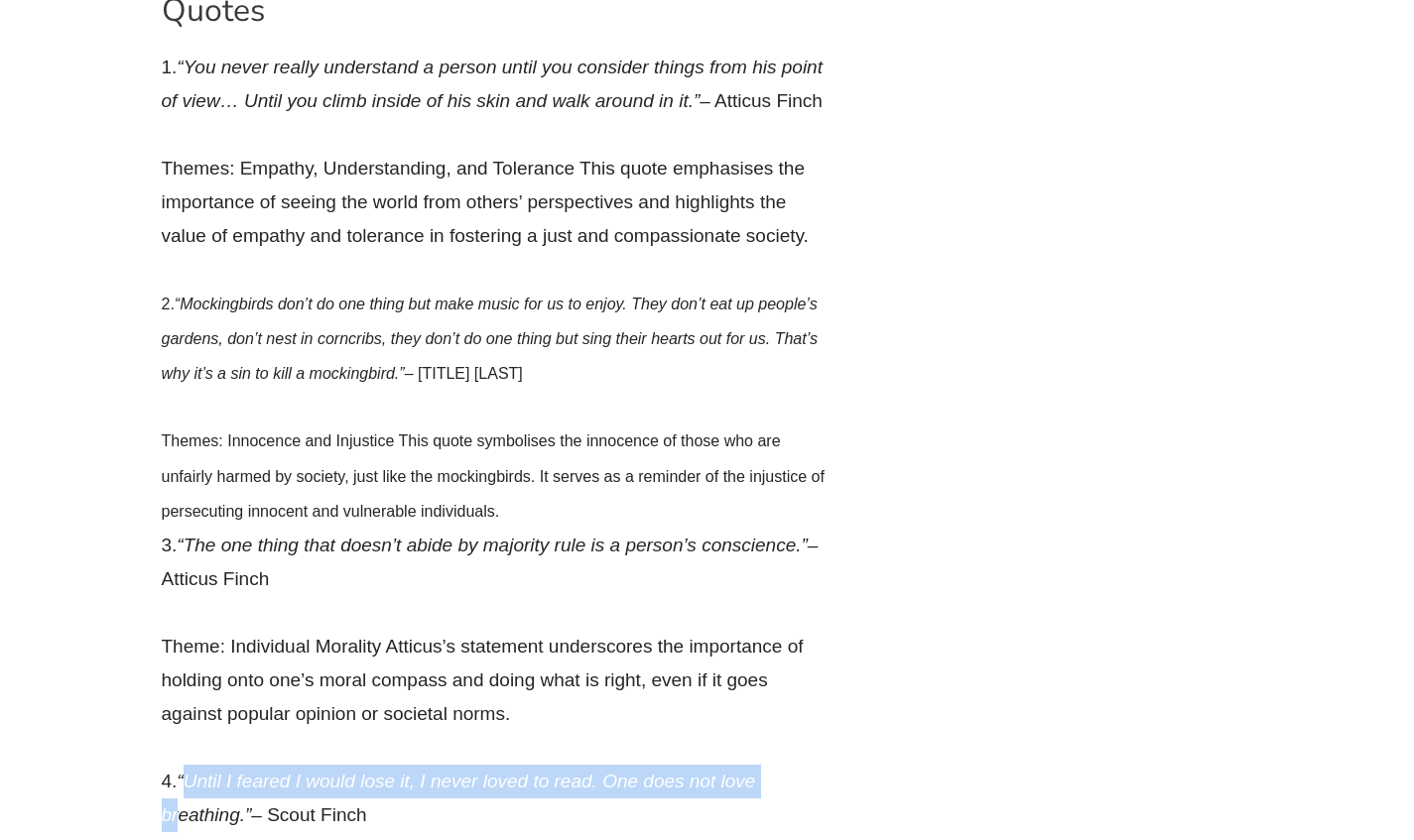 click on "“Until I feared I would lose it, I never loved to read. One does not love breathing.”" at bounding box center [458, 797] 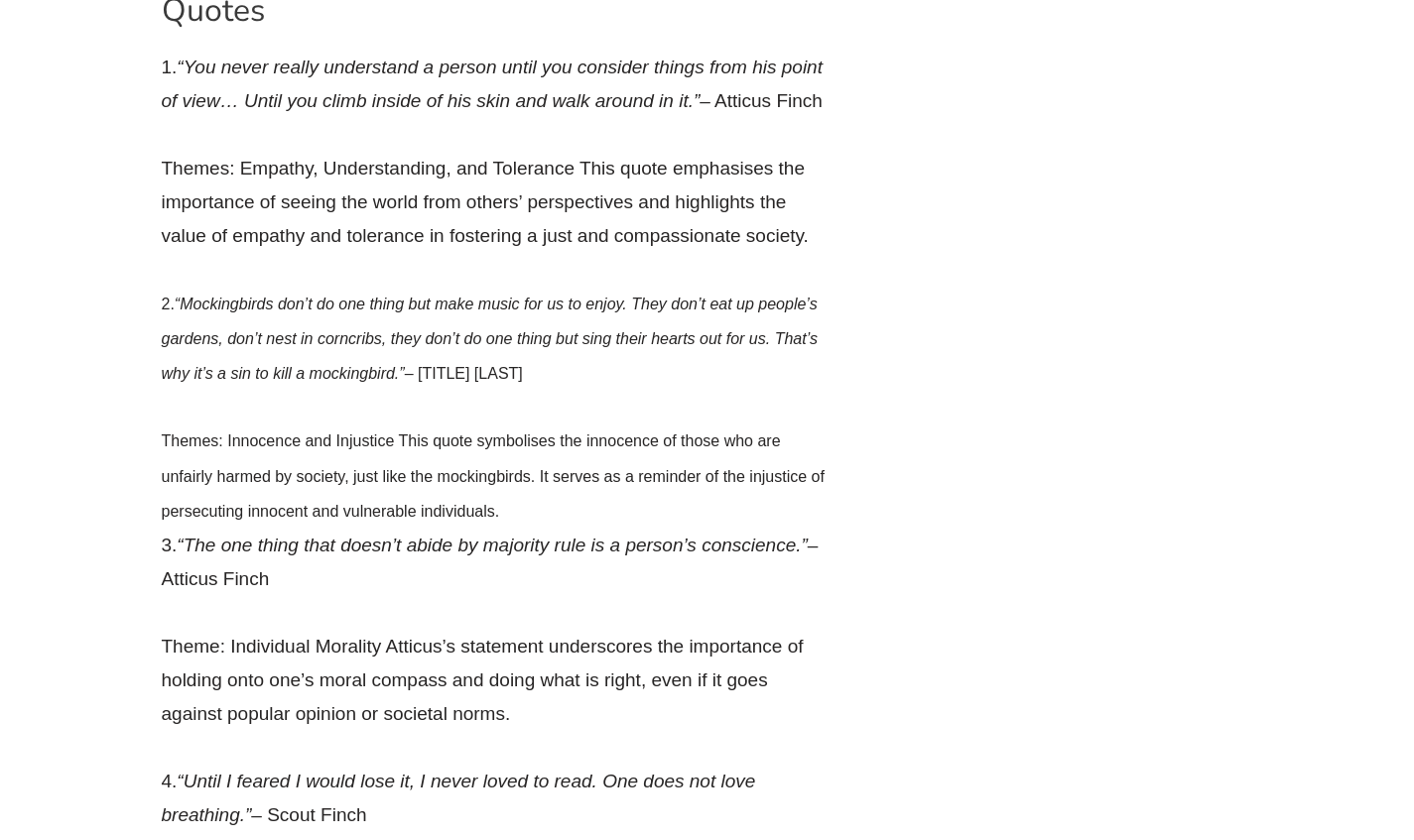 drag, startPoint x: 265, startPoint y: 463, endPoint x: 260, endPoint y: 492, distance: 29.427878 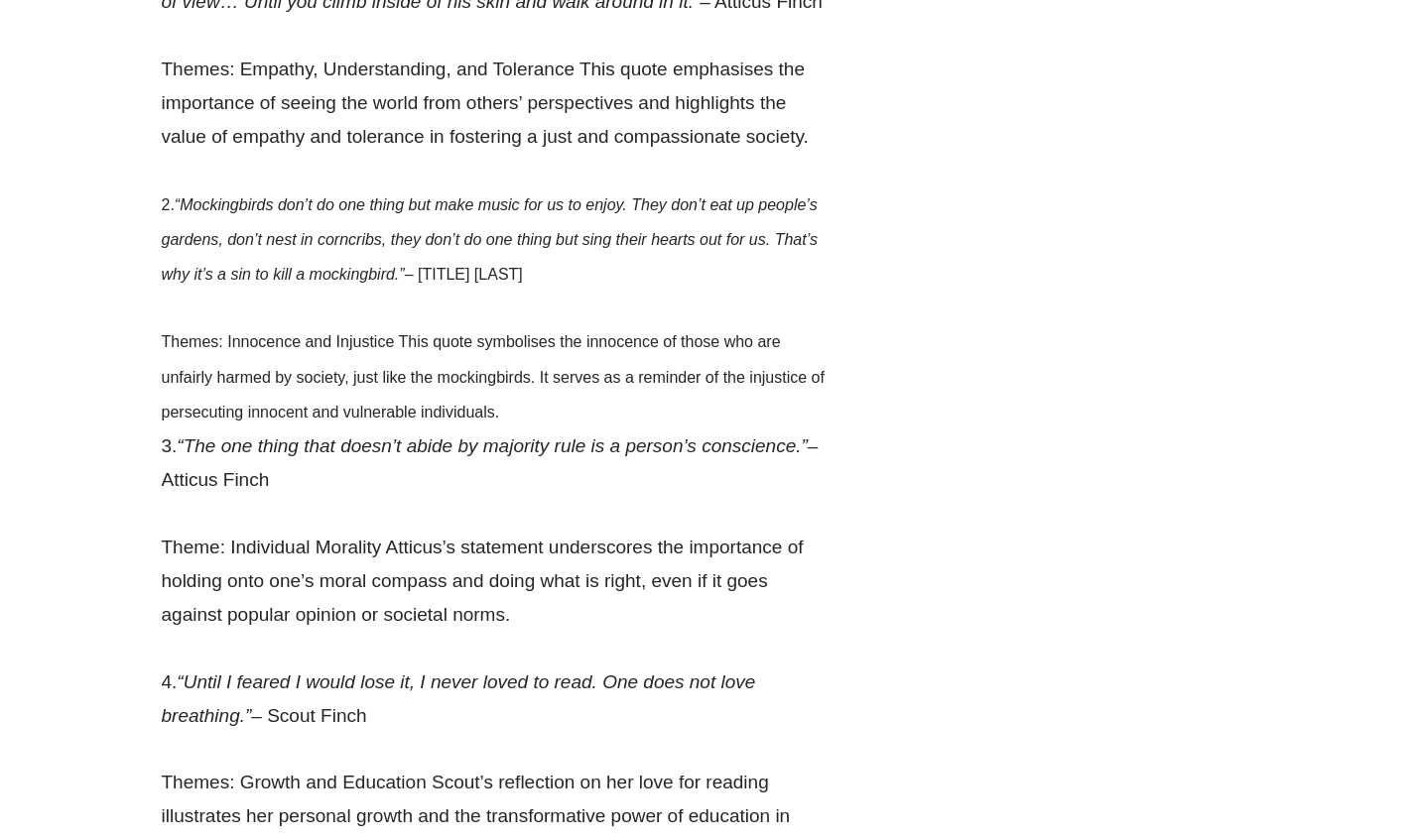 drag, startPoint x: 187, startPoint y: 478, endPoint x: 185, endPoint y: 510, distance: 32.06244 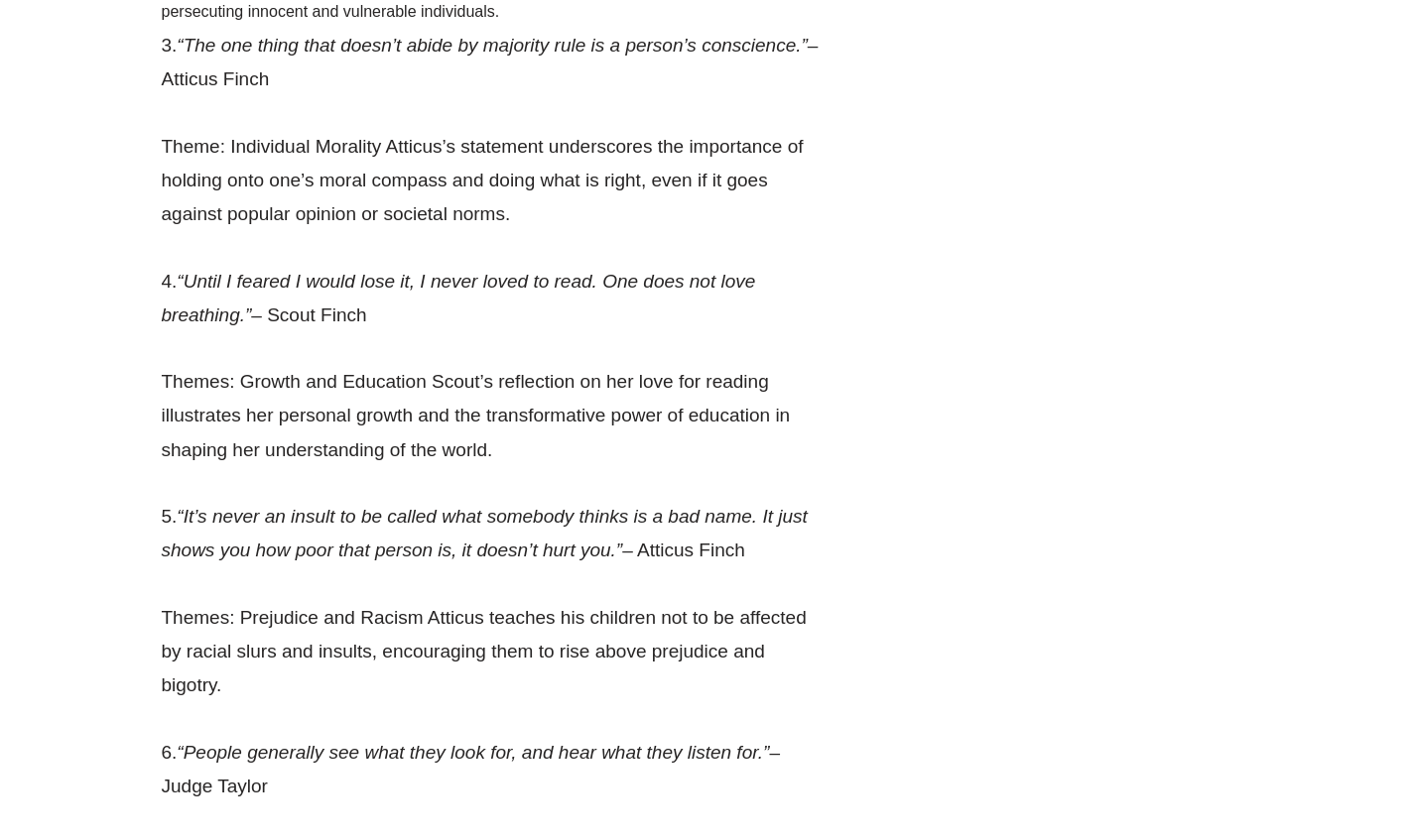 scroll, scrollTop: 42895, scrollLeft: 0, axis: vertical 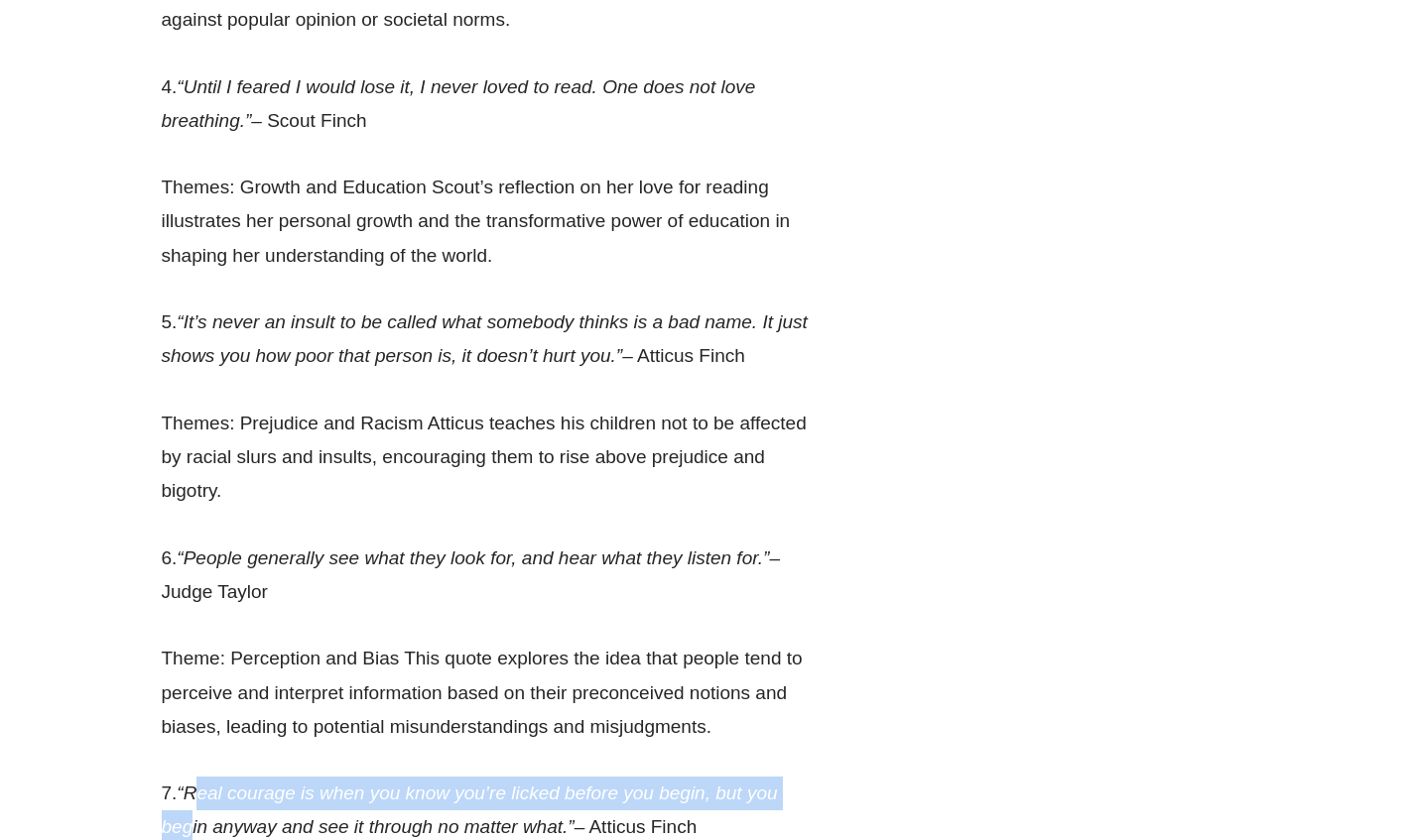 drag, startPoint x: 191, startPoint y: 353, endPoint x: 192, endPoint y: 392, distance: 39.012818 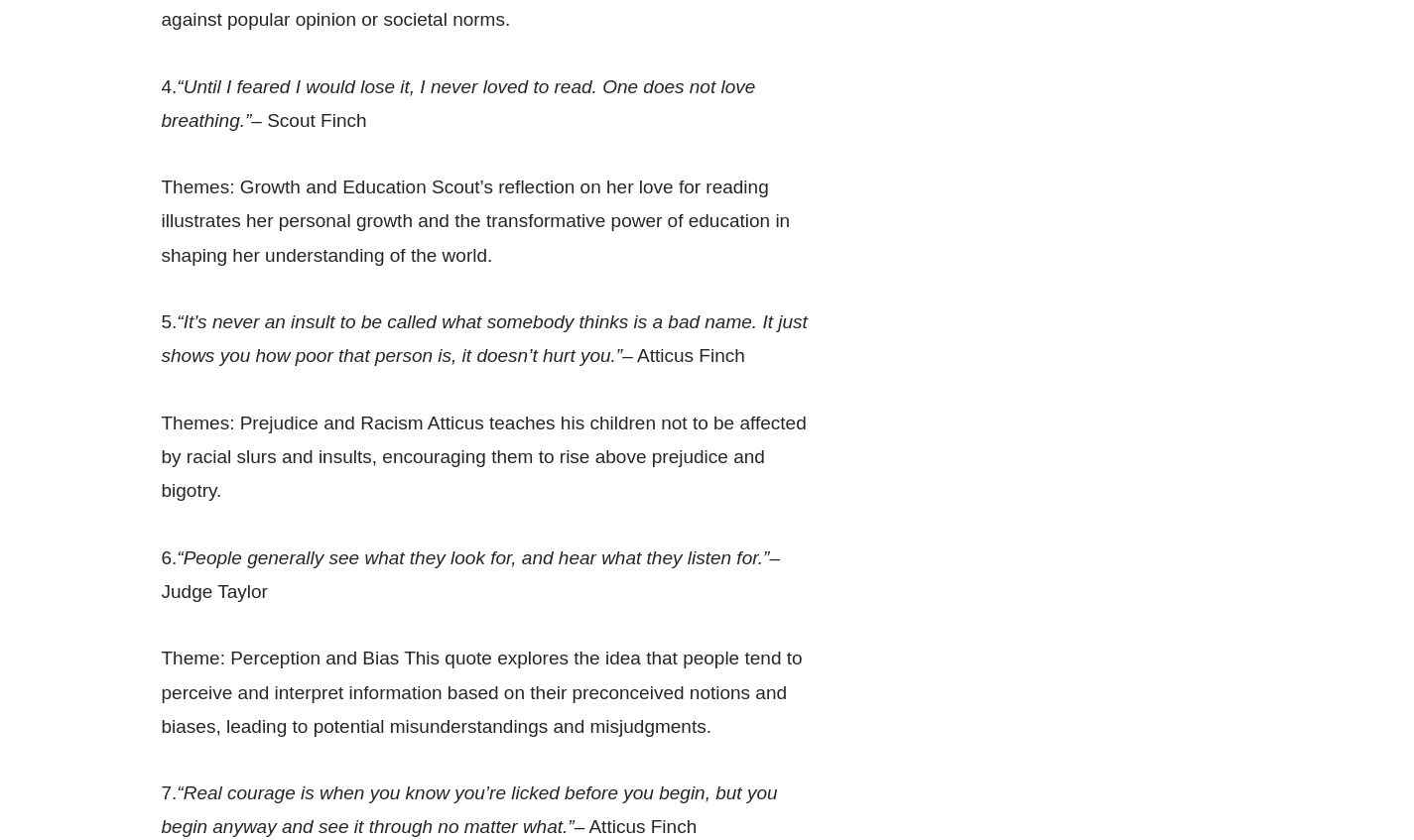 drag, startPoint x: 178, startPoint y: 474, endPoint x: 173, endPoint y: 504, distance: 30.413813 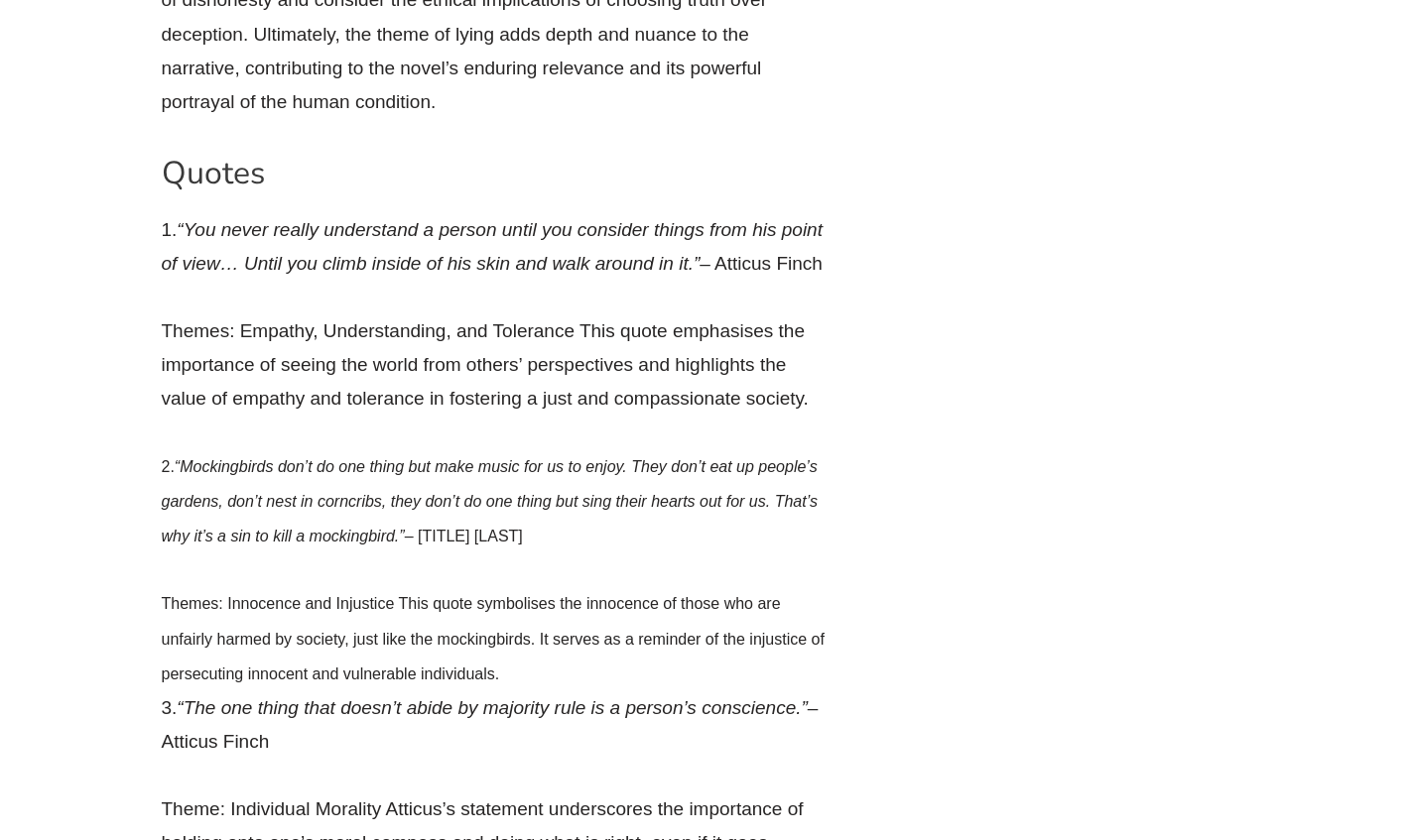 scroll, scrollTop: 41704, scrollLeft: 0, axis: vertical 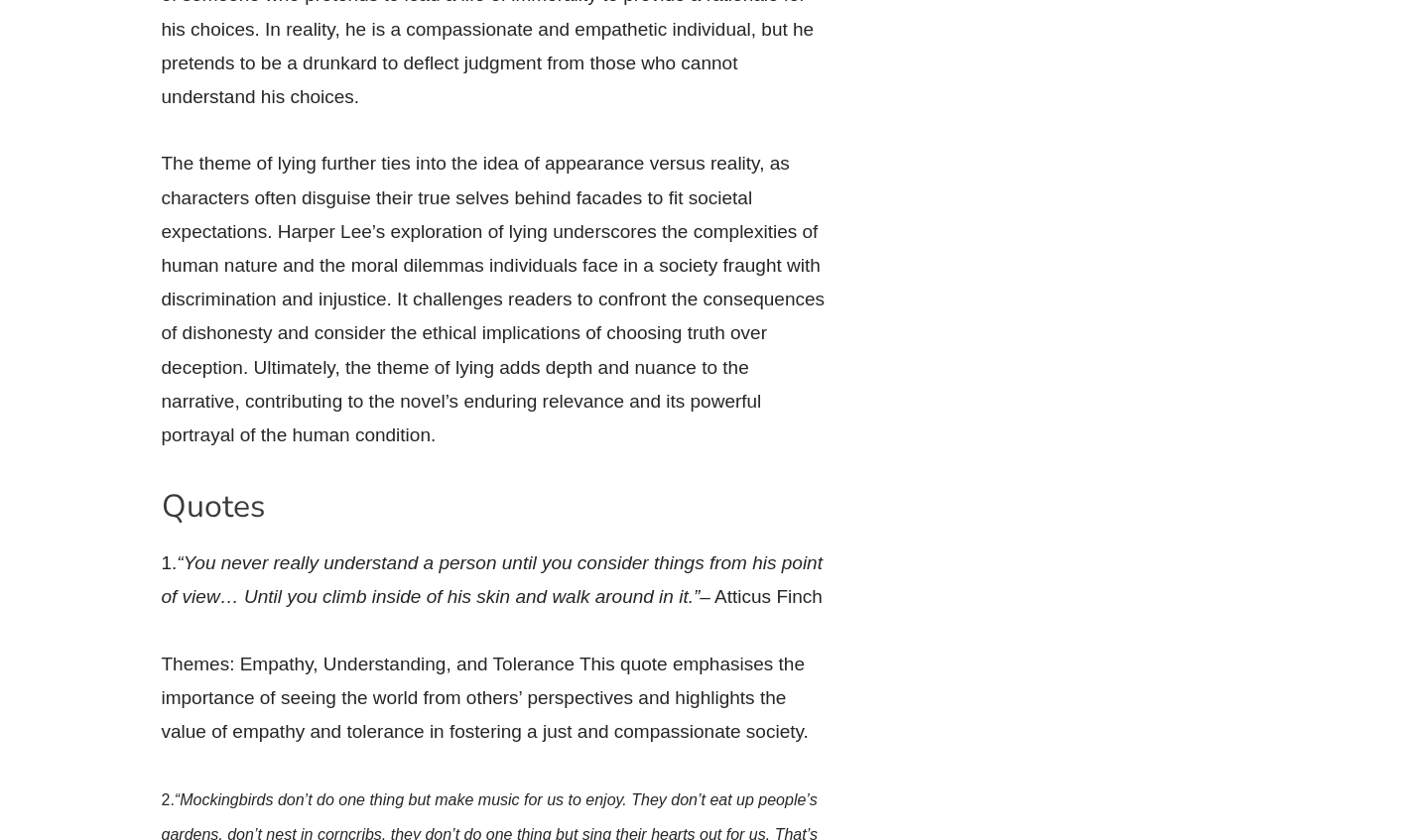 copy on "The one thing that doesn’t abide by majority rule is a person’s conscience" 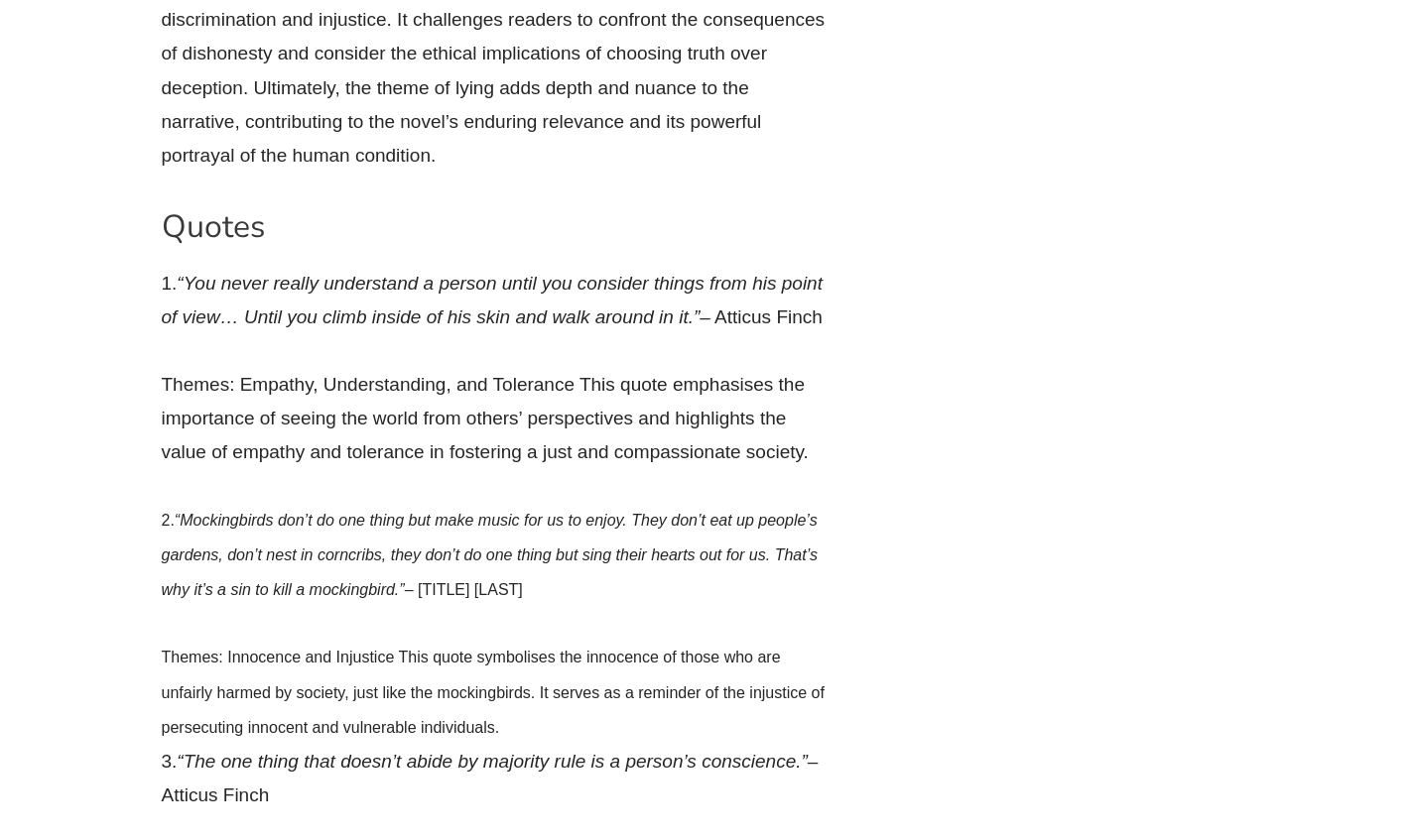 scroll, scrollTop: 42002, scrollLeft: 0, axis: vertical 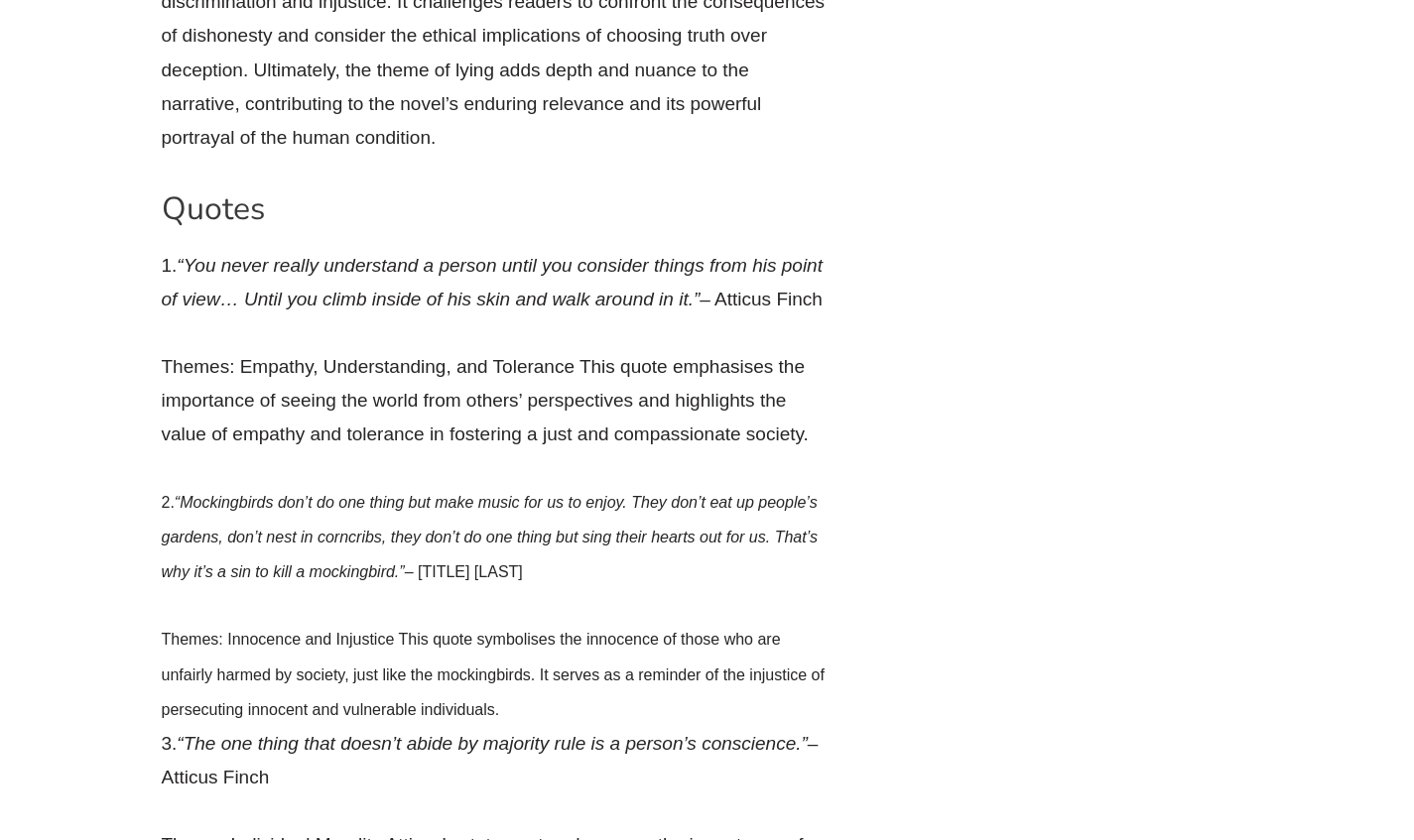 drag, startPoint x: 283, startPoint y: 541, endPoint x: 359, endPoint y: 586, distance: 88.3233 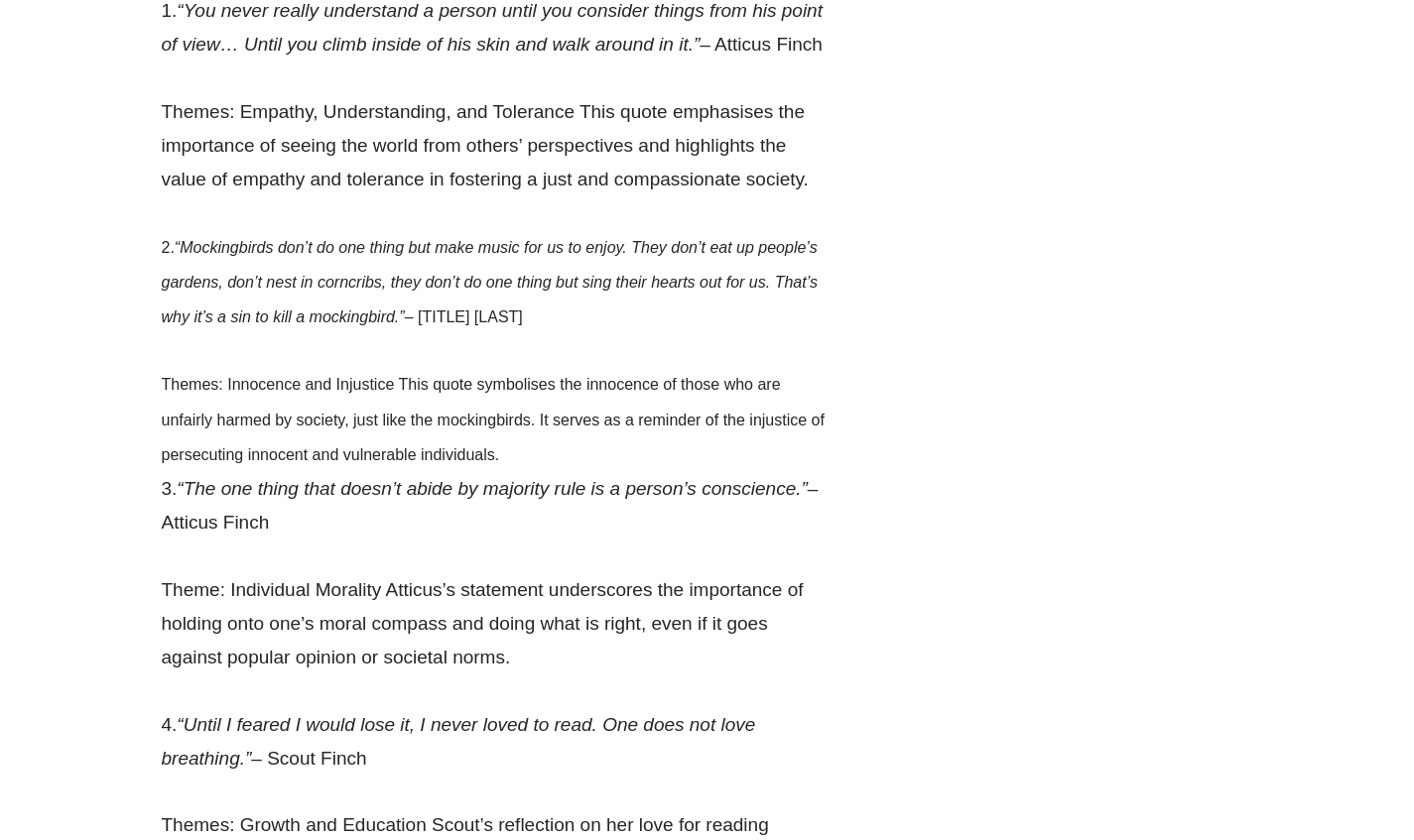 scroll, scrollTop: 42300, scrollLeft: 0, axis: vertical 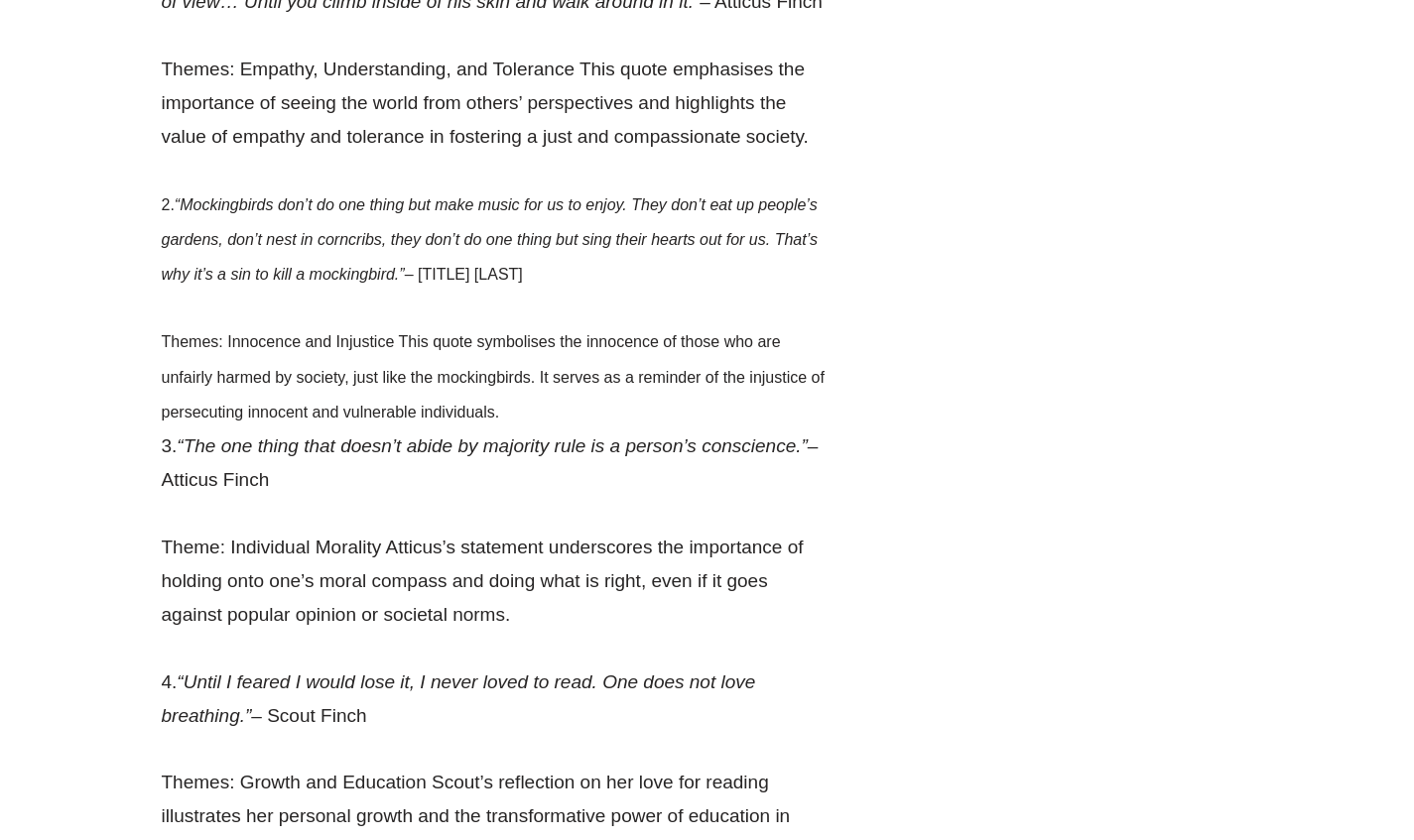 drag, startPoint x: 277, startPoint y: 573, endPoint x: 350, endPoint y: 639, distance: 98.4124 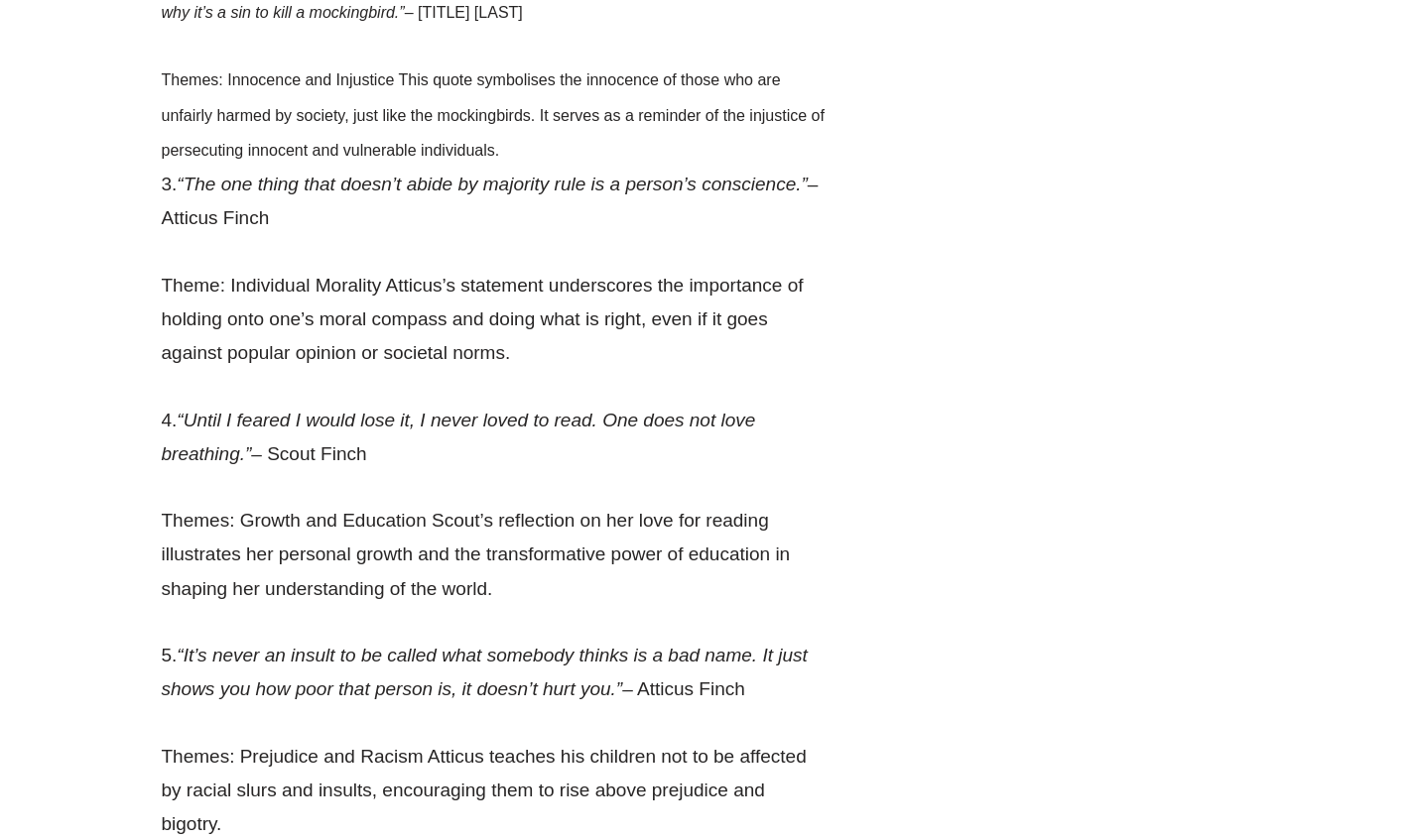 scroll, scrollTop: 42597, scrollLeft: 0, axis: vertical 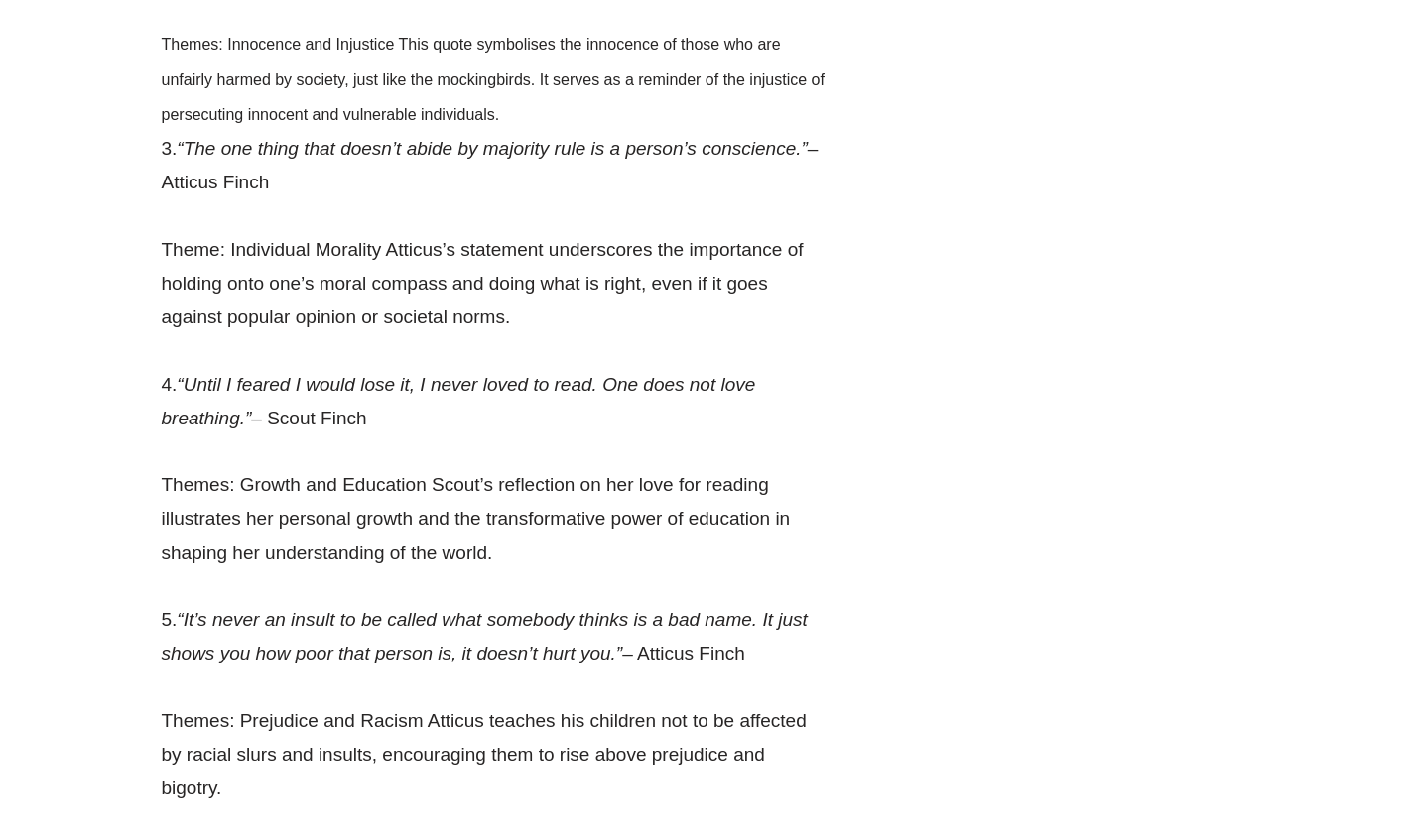click on "Theme: Perception and Bias This quote explores the idea that people tend to perceive and interpret information based on their preconceived notions and biases, leading to potential misunderstandings and misjudgments." at bounding box center [494, 990] 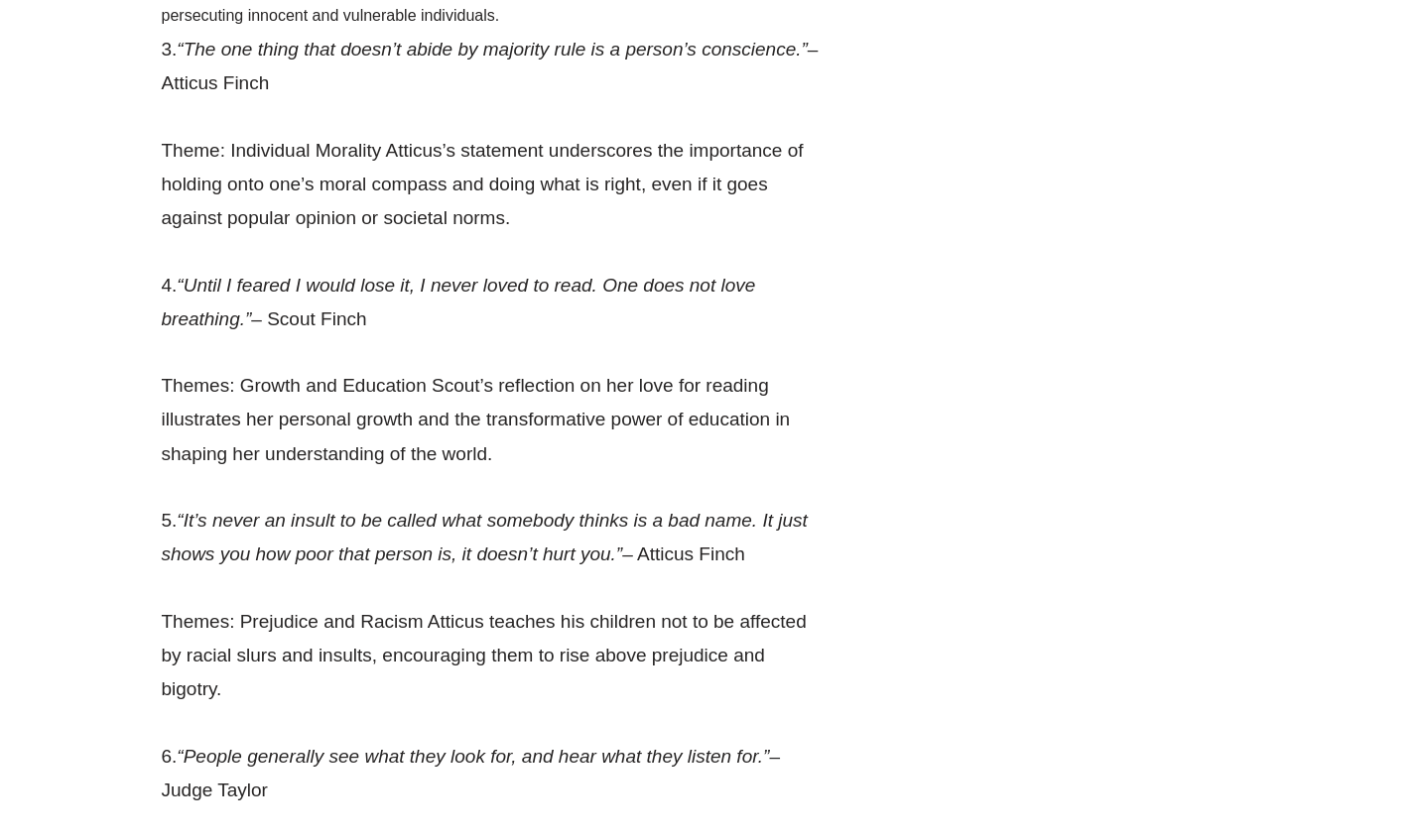 scroll, scrollTop: 42399, scrollLeft: 0, axis: vertical 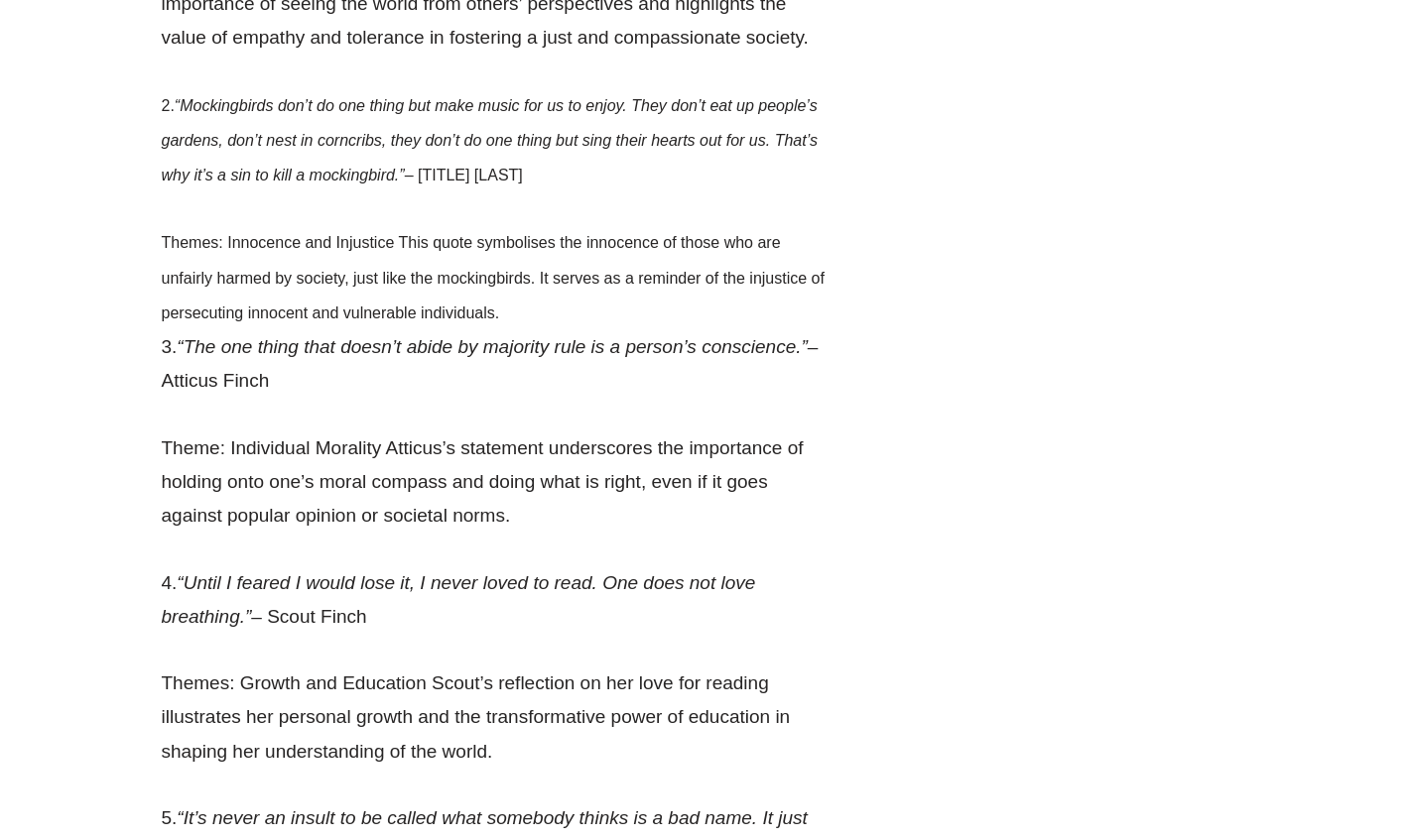 drag, startPoint x: 251, startPoint y: 474, endPoint x: 351, endPoint y: 530, distance: 114.61239 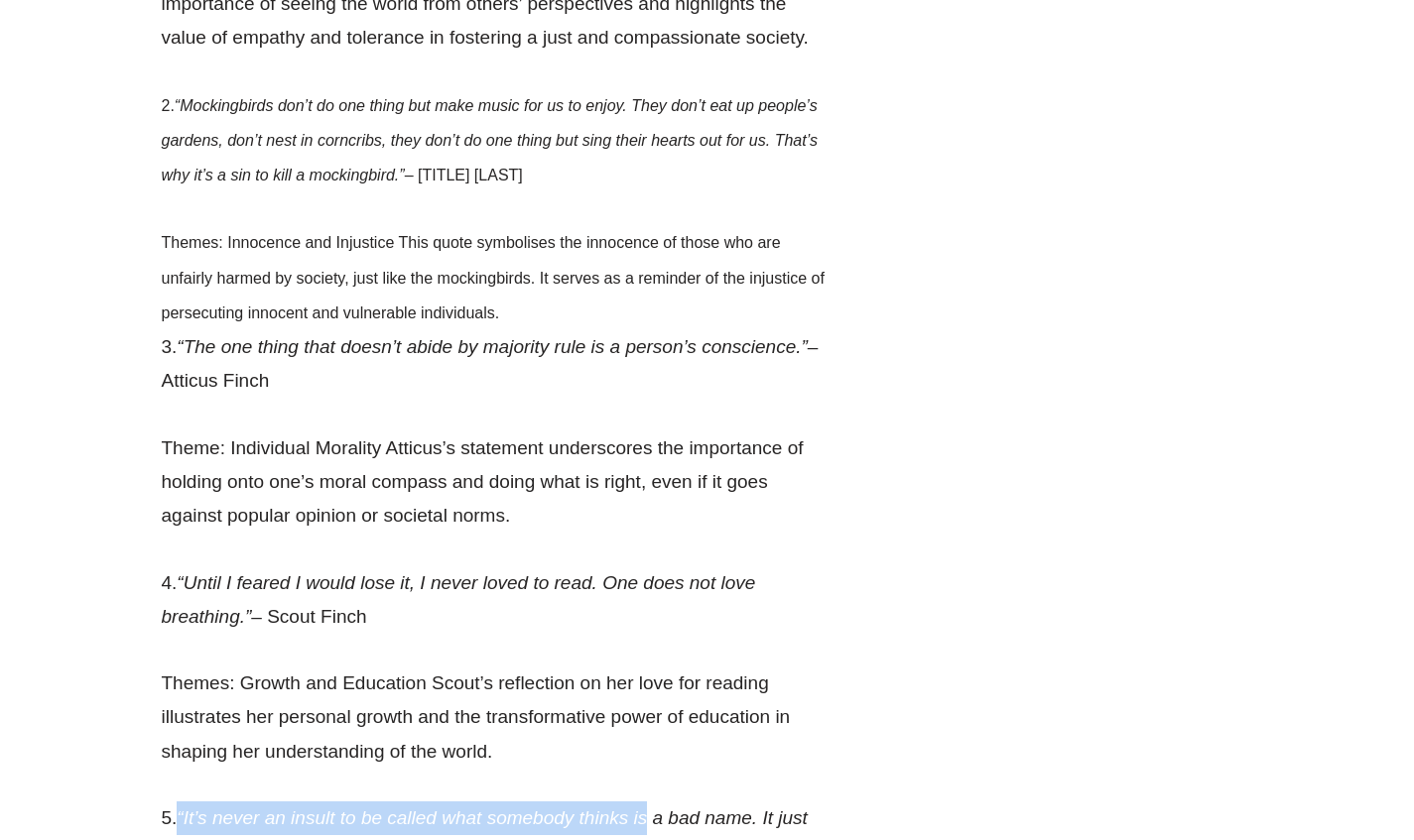 drag, startPoint x: 185, startPoint y: 376, endPoint x: 649, endPoint y: 393, distance: 464.31132 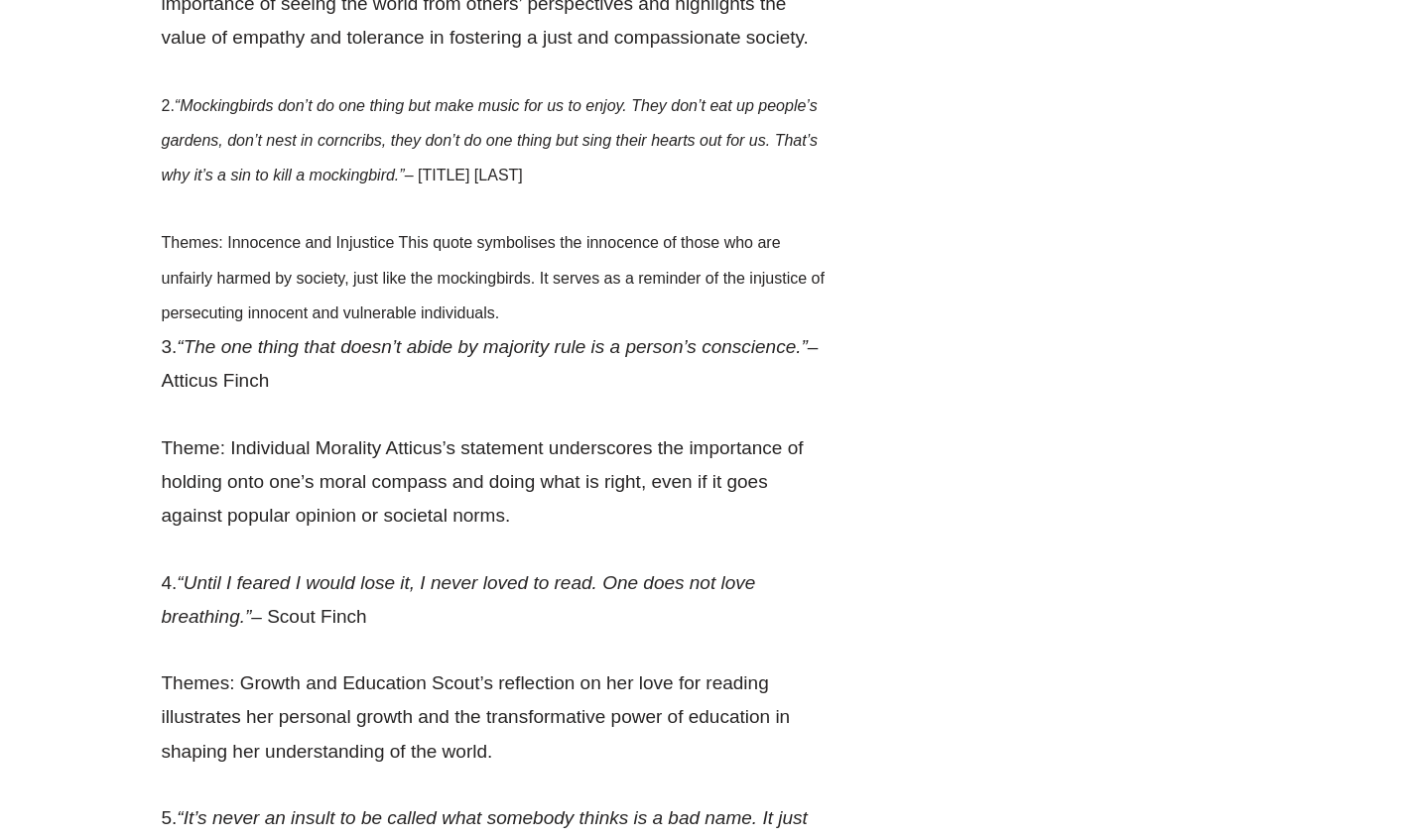 drag, startPoint x: 183, startPoint y: 604, endPoint x: 763, endPoint y: 617, distance: 580.1457 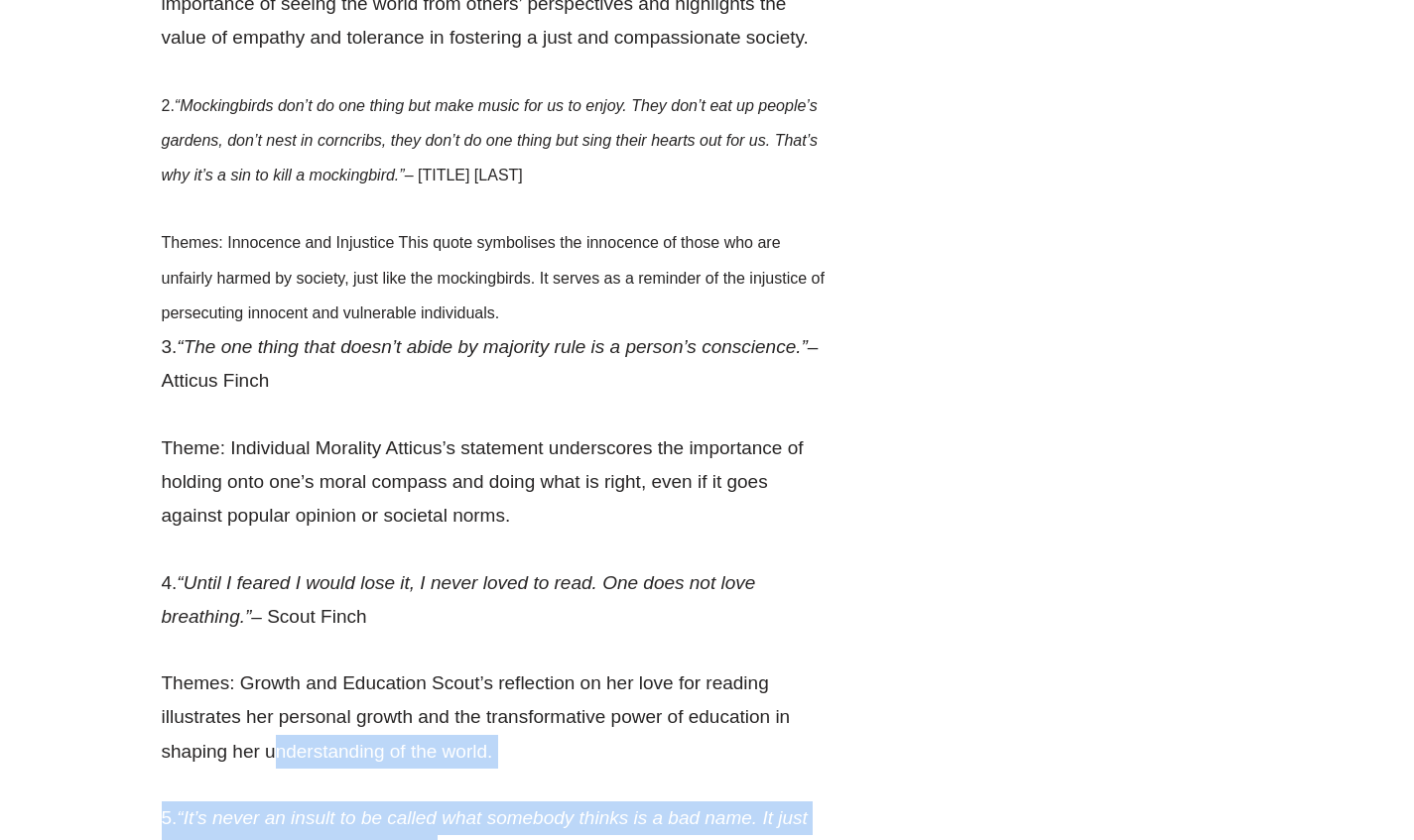 click on "3.  “The one thing that doesn’t abide by majority rule is a person’s conscience.”  – [PERSON] [PERSON]
Theme: Individual Morality [PERSON]’s statement underscores the importance of holding onto one’s moral compass and doing what is right, even if it goes against popular opinion or societal norms.
4.  “Until I feared I would lose it, I never loved to read. One does not love breathing.”  – [PERSON] [PERSON]
Themes: Growth and Education [PERSON]’s reflection on her love for reading illustrates her personal growth and the transformative power of education in shaping her understanding of the world.
5.  “It’s never an insult to be called what somebody thinks is a bad name. It just shows you how poor that person is, it doesn’t hurt you.”  – [PERSON] [PERSON]
Themes: Prejudice and Racism [PERSON] teaches his children not to be affected by racial slurs and insults, encouraging them to rise above prejudice and bigotry.
6.   – [PERSON] [PERSON]
7.  – [PERSON] [PERSON]" at bounding box center [494, 970] 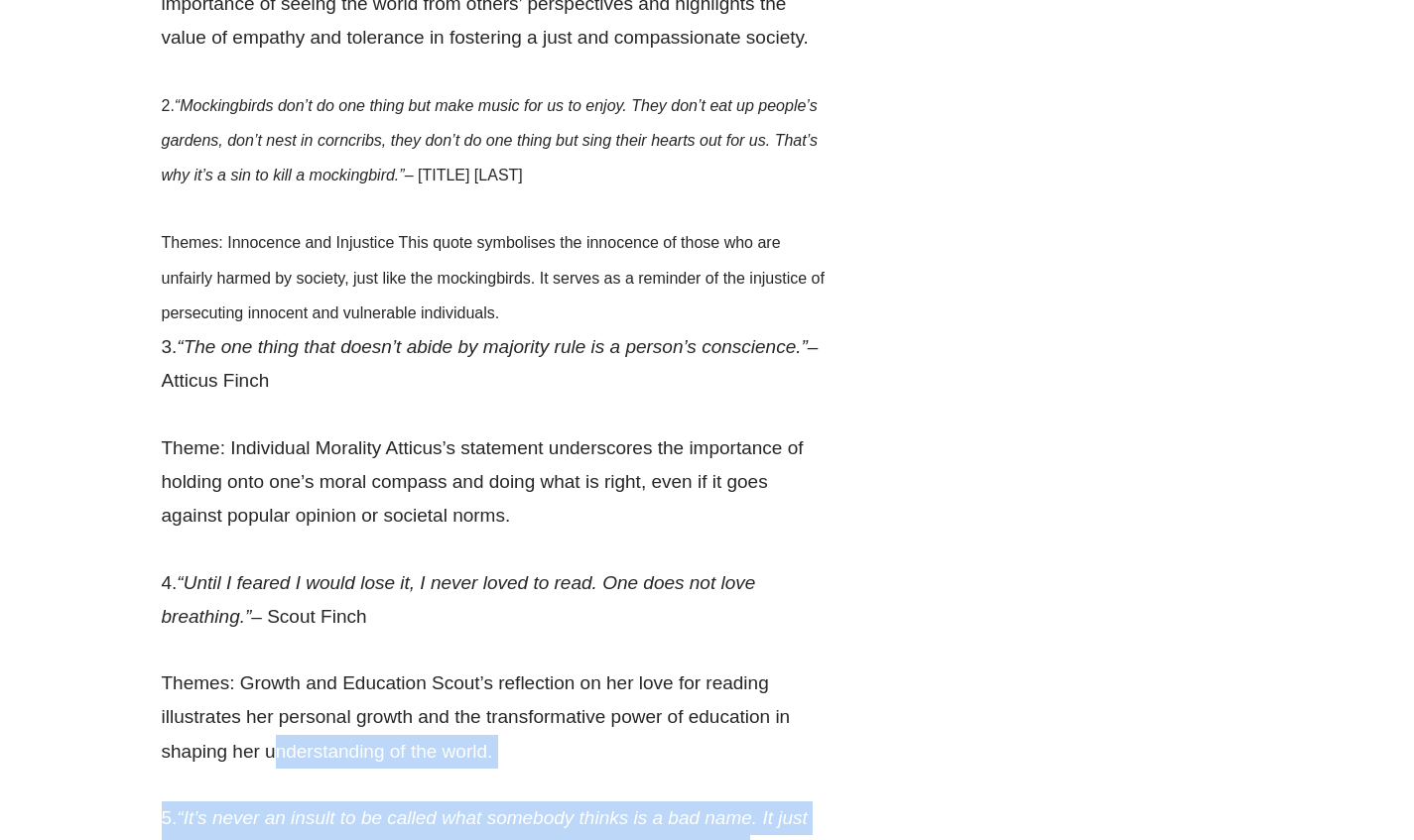 click on "3.  “The one thing that doesn’t abide by majority rule is a person’s conscience.”  – [PERSON] [PERSON]
Theme: Individual Morality [PERSON]’s statement underscores the importance of holding onto one’s moral compass and doing what is right, even if it goes against popular opinion or societal norms.
4.  “Until I feared I would lose it, I never loved to read. One does not love breathing.”  – [PERSON] [PERSON]
Themes: Growth and Education [PERSON]’s reflection on her love for reading illustrates her personal growth and the transformative power of education in shaping her understanding of the world.
5.  “It’s never an insult to be called what somebody thinks is a bad name. It just shows you how poor that person is, it doesn’t hurt you.”  – [PERSON] [PERSON]
Themes: Prejudice and Racism [PERSON] teaches his children not to be affected by racial slurs and insults, encouraging them to rise above prejudice and bigotry.
6.   – [PERSON] [PERSON]
7.  – [PERSON] [PERSON]" at bounding box center (494, 970) 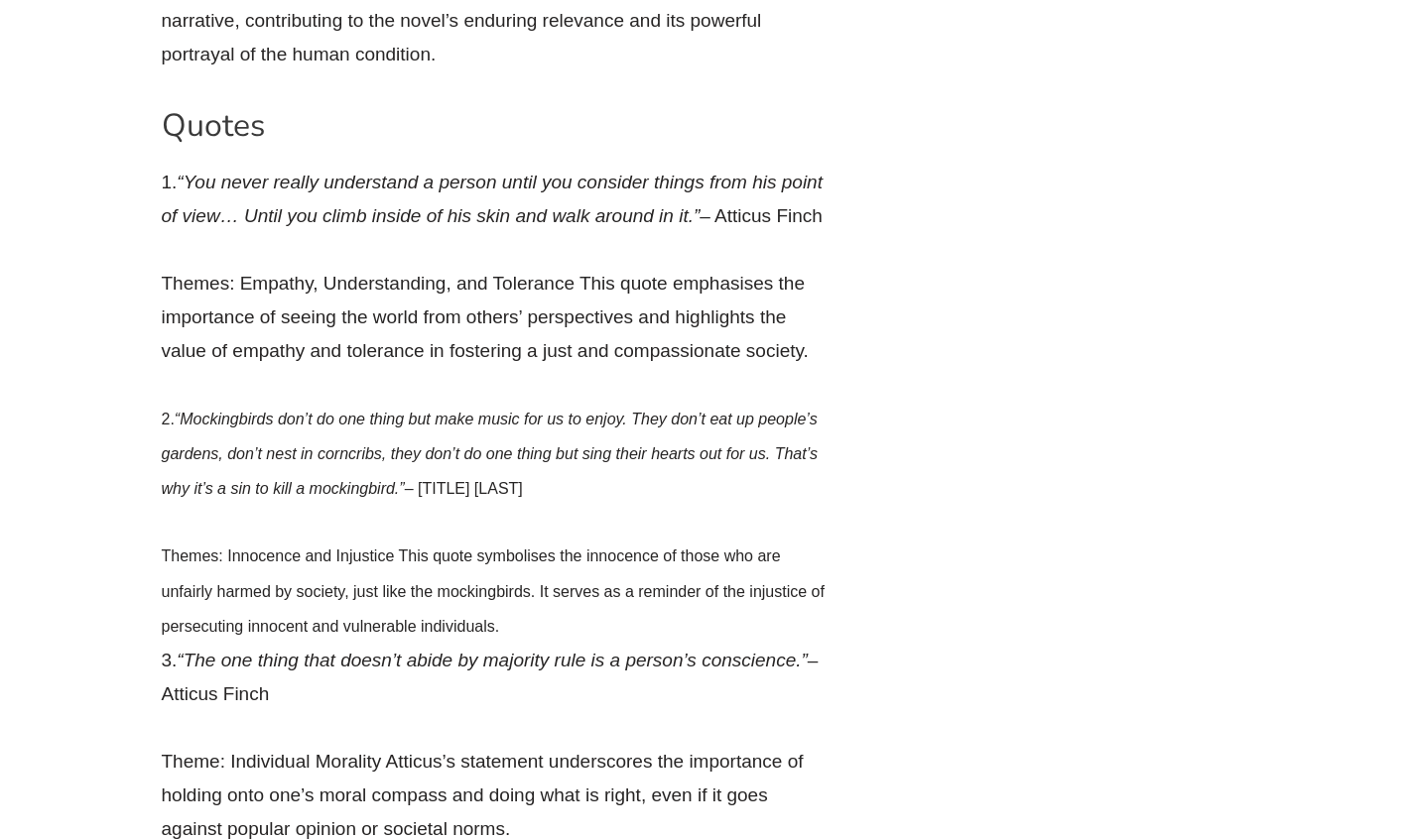 scroll, scrollTop: 42002, scrollLeft: 0, axis: vertical 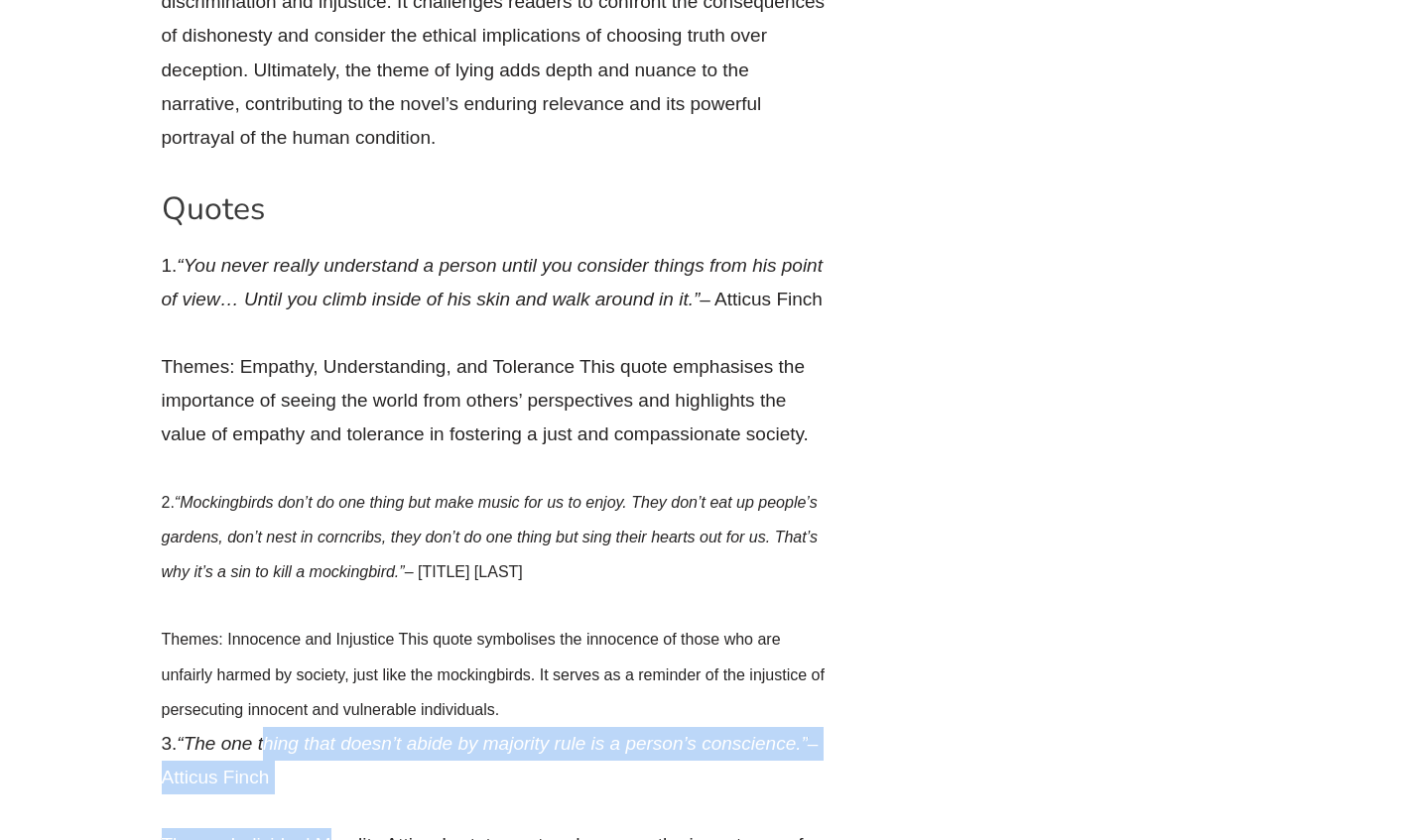 drag, startPoint x: 298, startPoint y: 352, endPoint x: 330, endPoint y: 413, distance: 68.88396 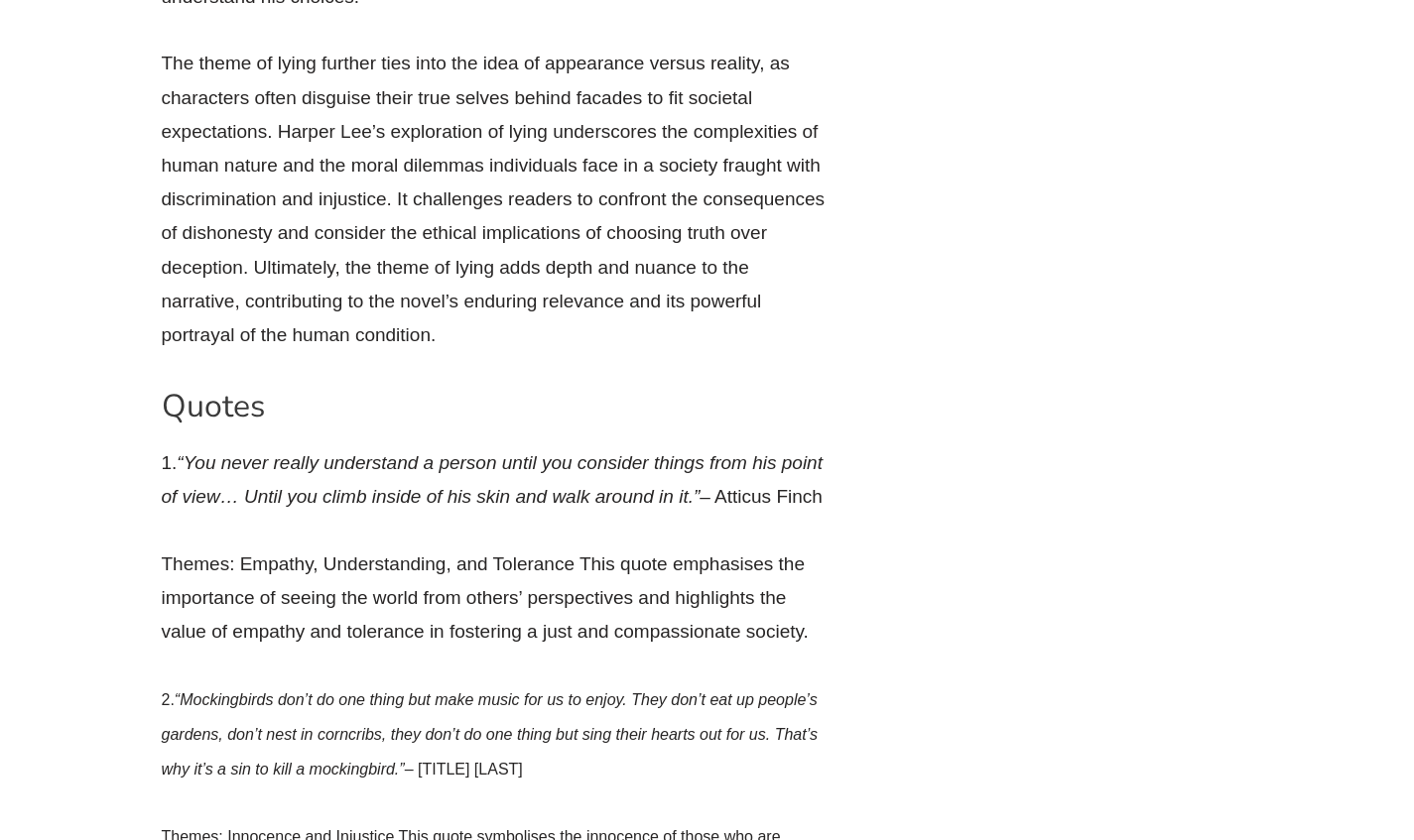 scroll, scrollTop: 41804, scrollLeft: 0, axis: vertical 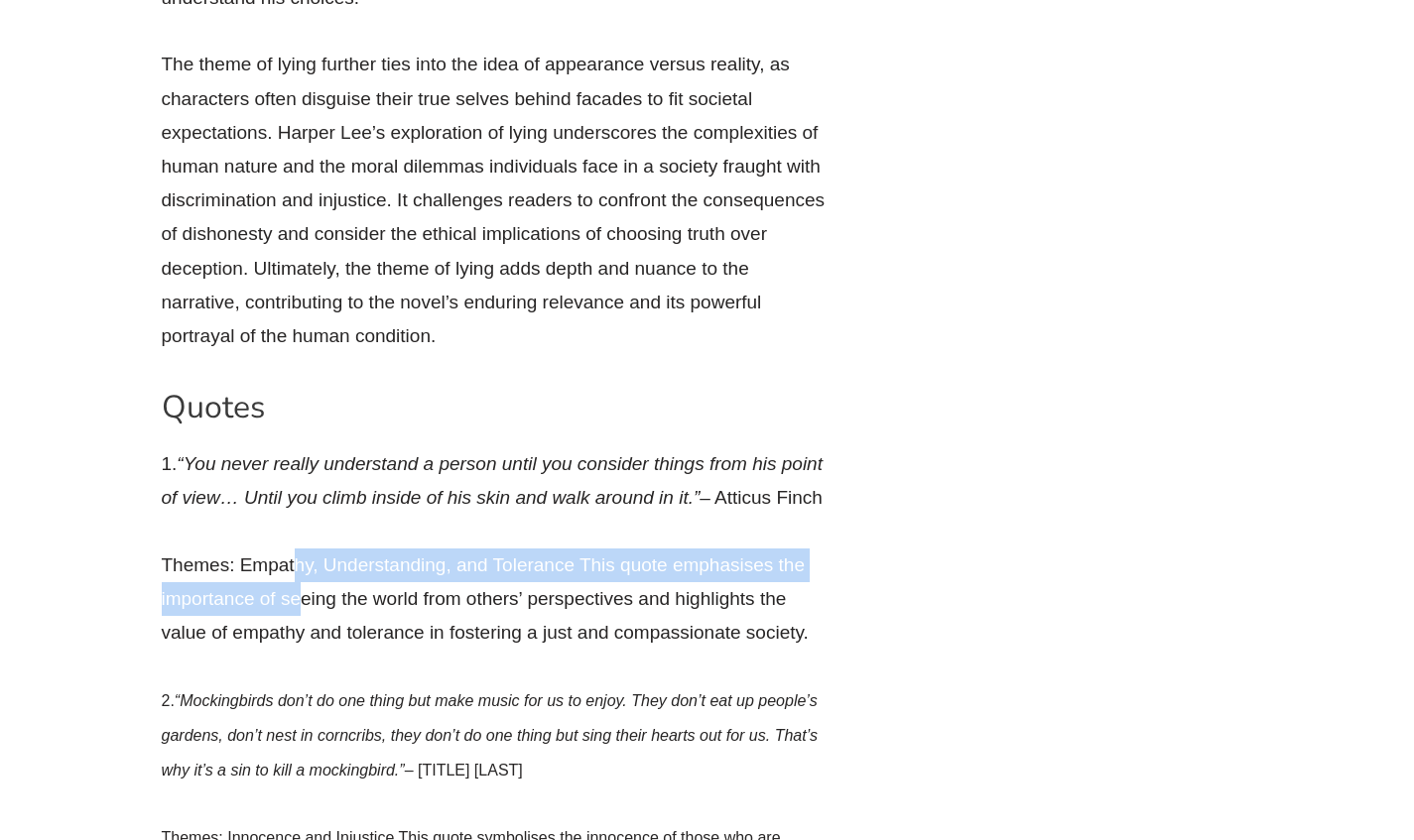 drag, startPoint x: 297, startPoint y: 109, endPoint x: 294, endPoint y: 173, distance: 64.070274 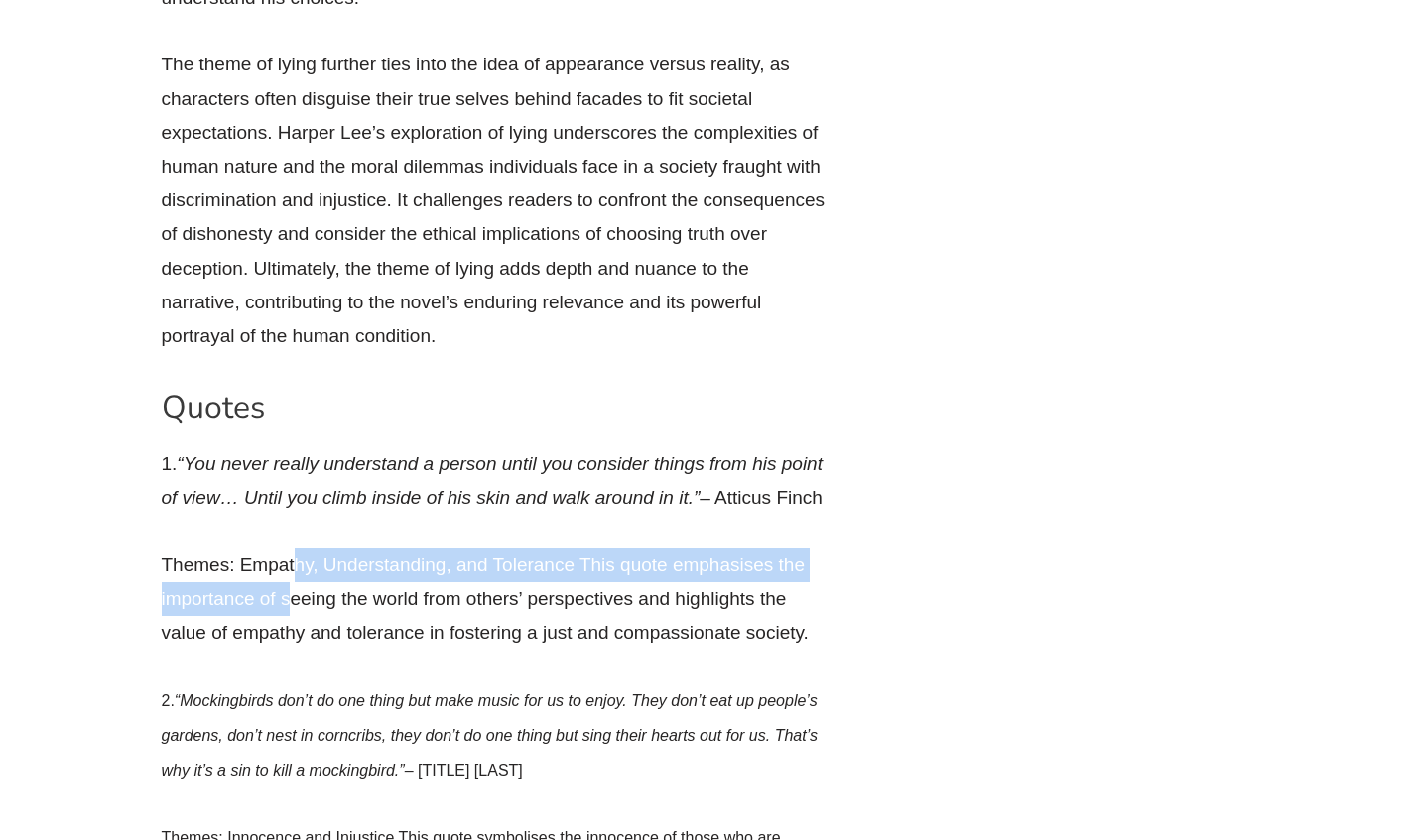 click on "Themes: Empathy, Understanding, and Tolerance This quote emphasises the importance of seeing the world from others’ perspectives and highlights the value of empathy and tolerance in fostering a just and compassionate society." at bounding box center [494, 599] 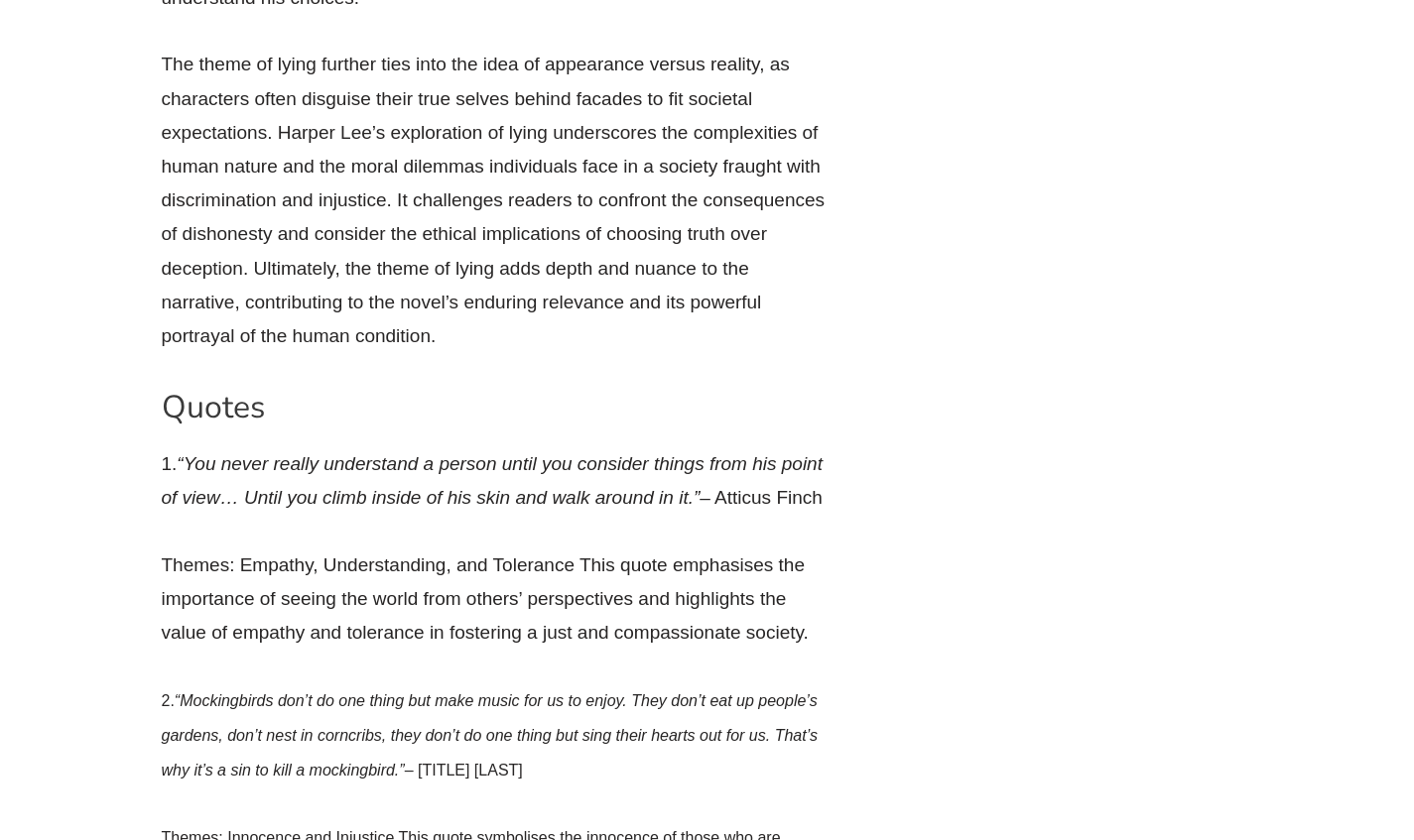 scroll, scrollTop: 41506, scrollLeft: 0, axis: vertical 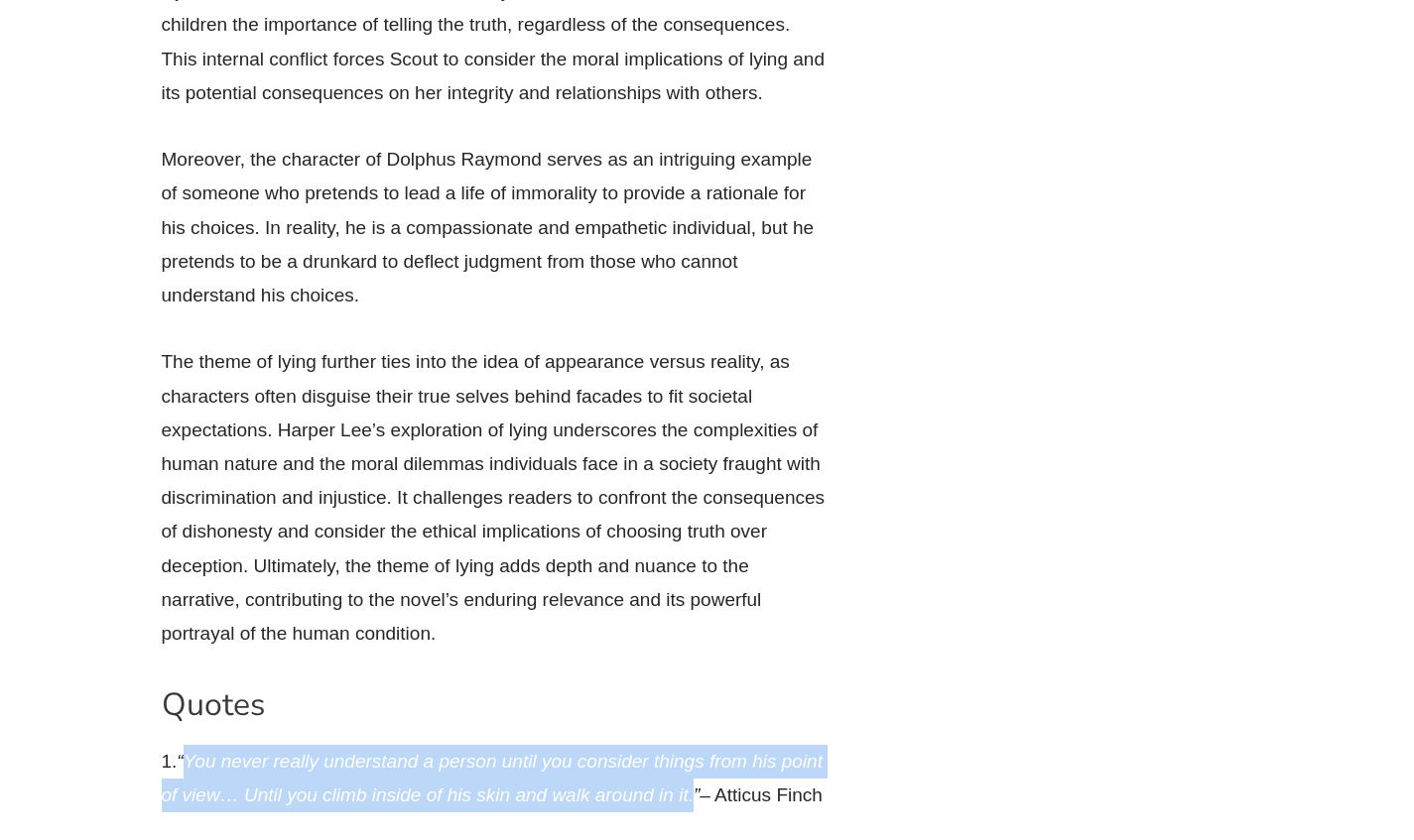 drag, startPoint x: 182, startPoint y: 286, endPoint x: 696, endPoint y: 328, distance: 515.7131 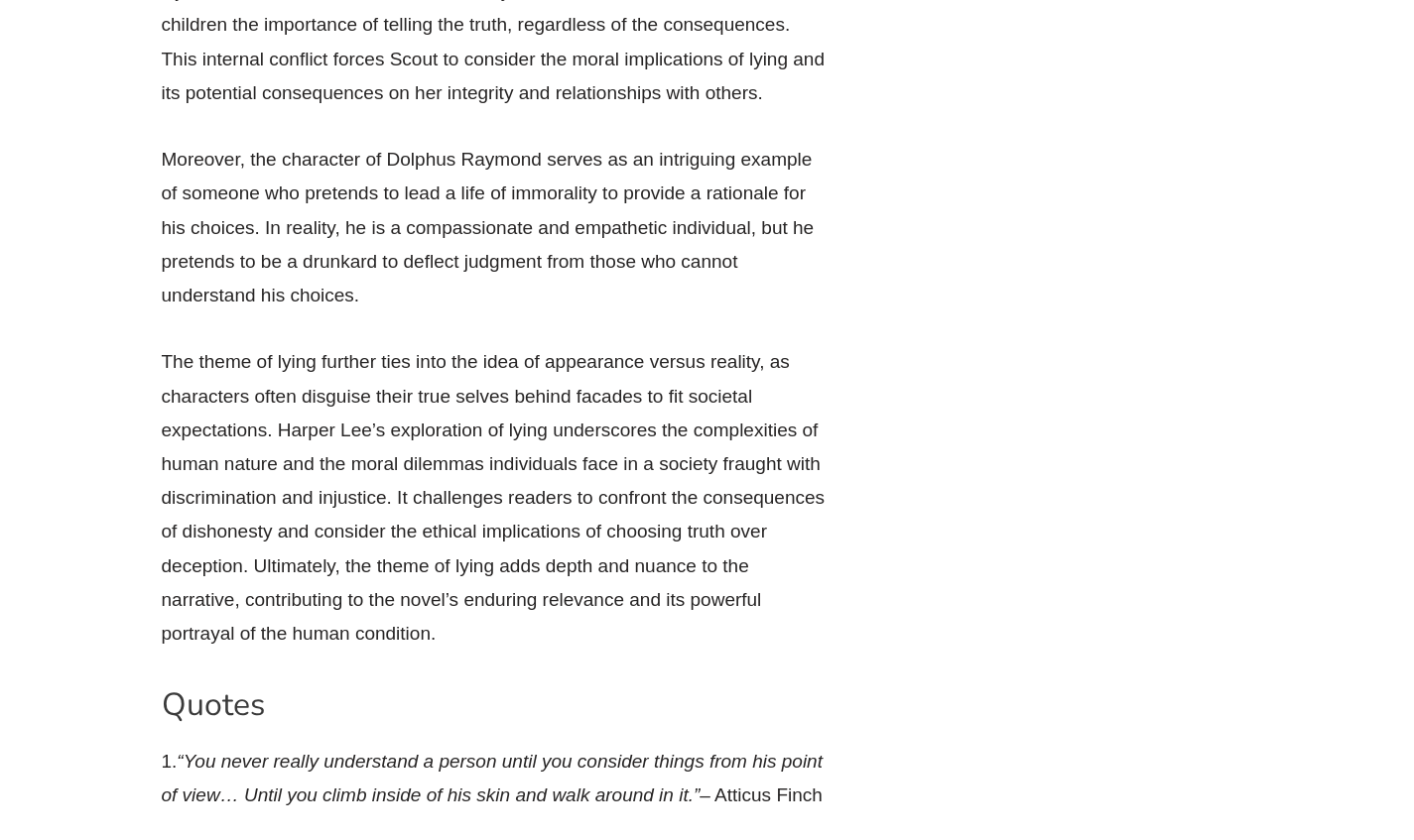 drag, startPoint x: 673, startPoint y: 422, endPoint x: 801, endPoint y: 500, distance: 149.8933 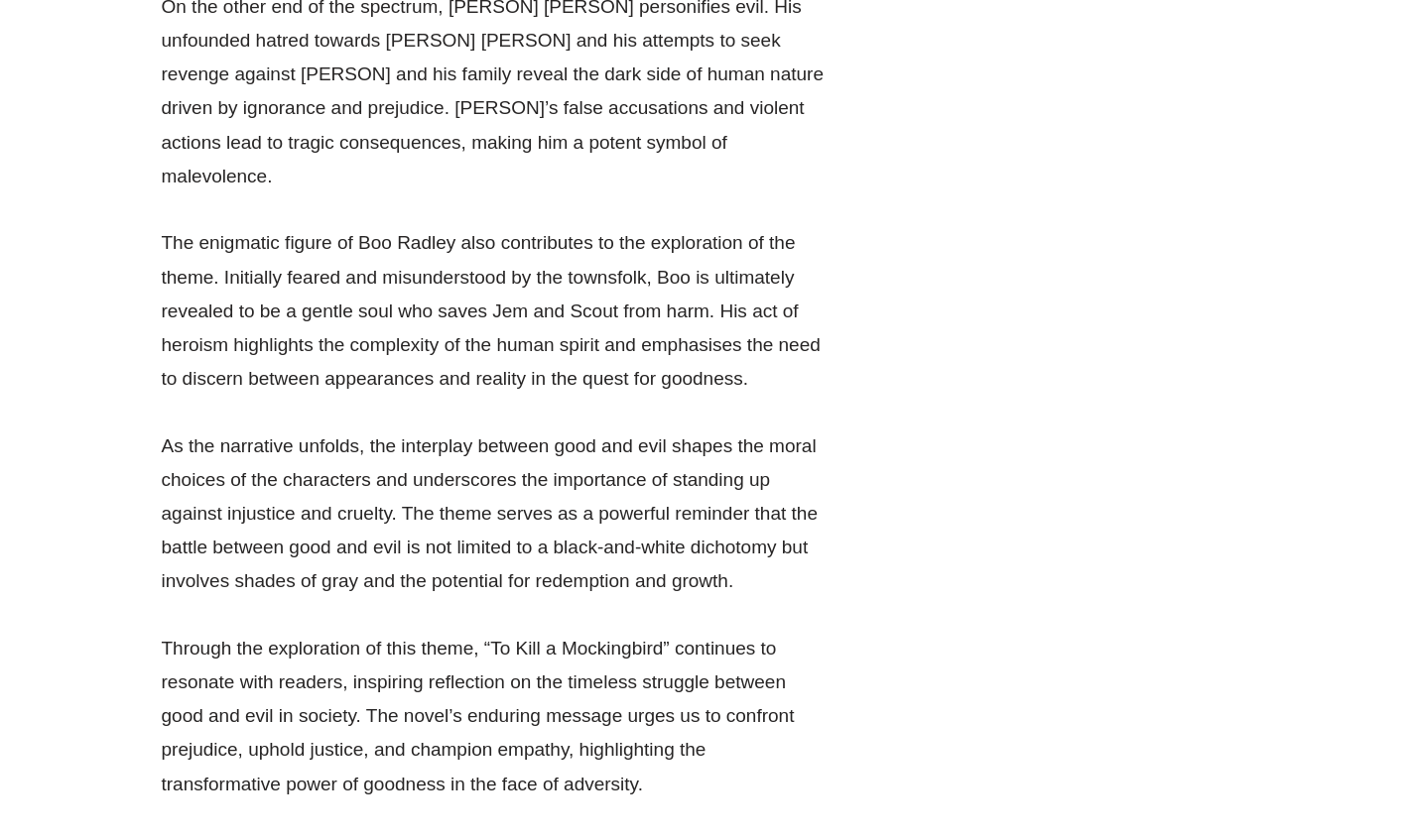 scroll, scrollTop: 34961, scrollLeft: 0, axis: vertical 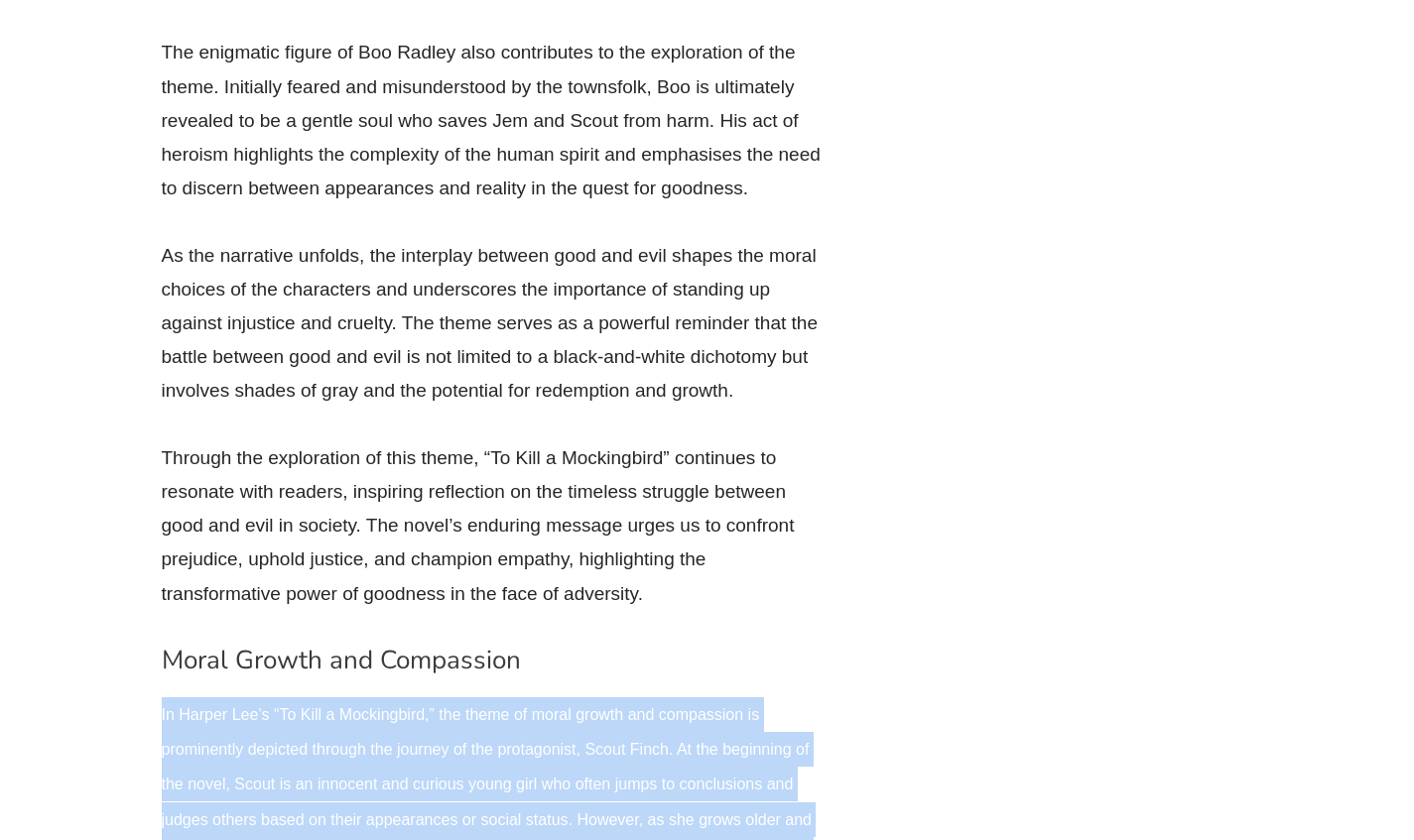 drag, startPoint x: 278, startPoint y: 379, endPoint x: 361, endPoint y: 467, distance: 120.966938 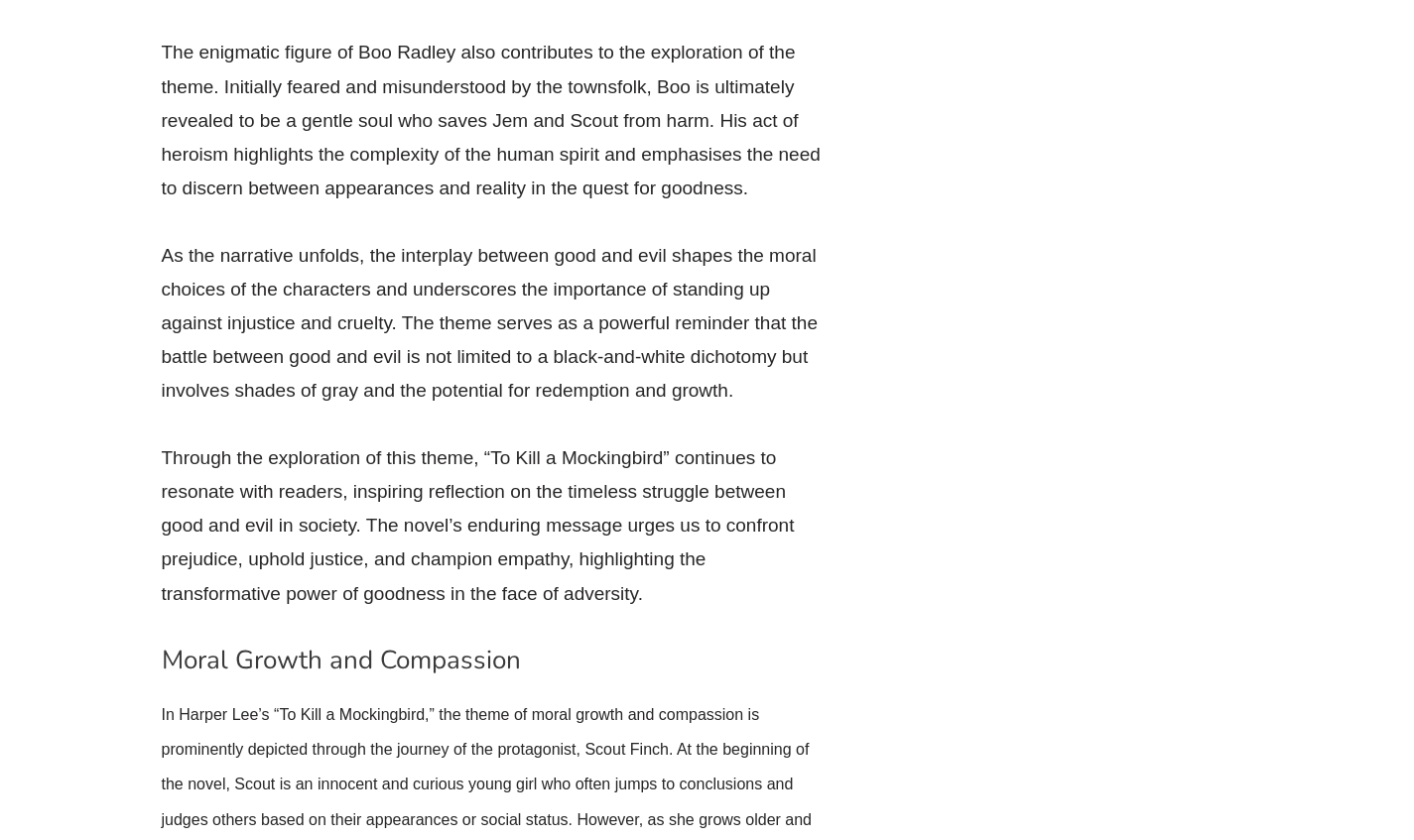 drag, startPoint x: 243, startPoint y: 642, endPoint x: 152, endPoint y: 585, distance: 107.377838 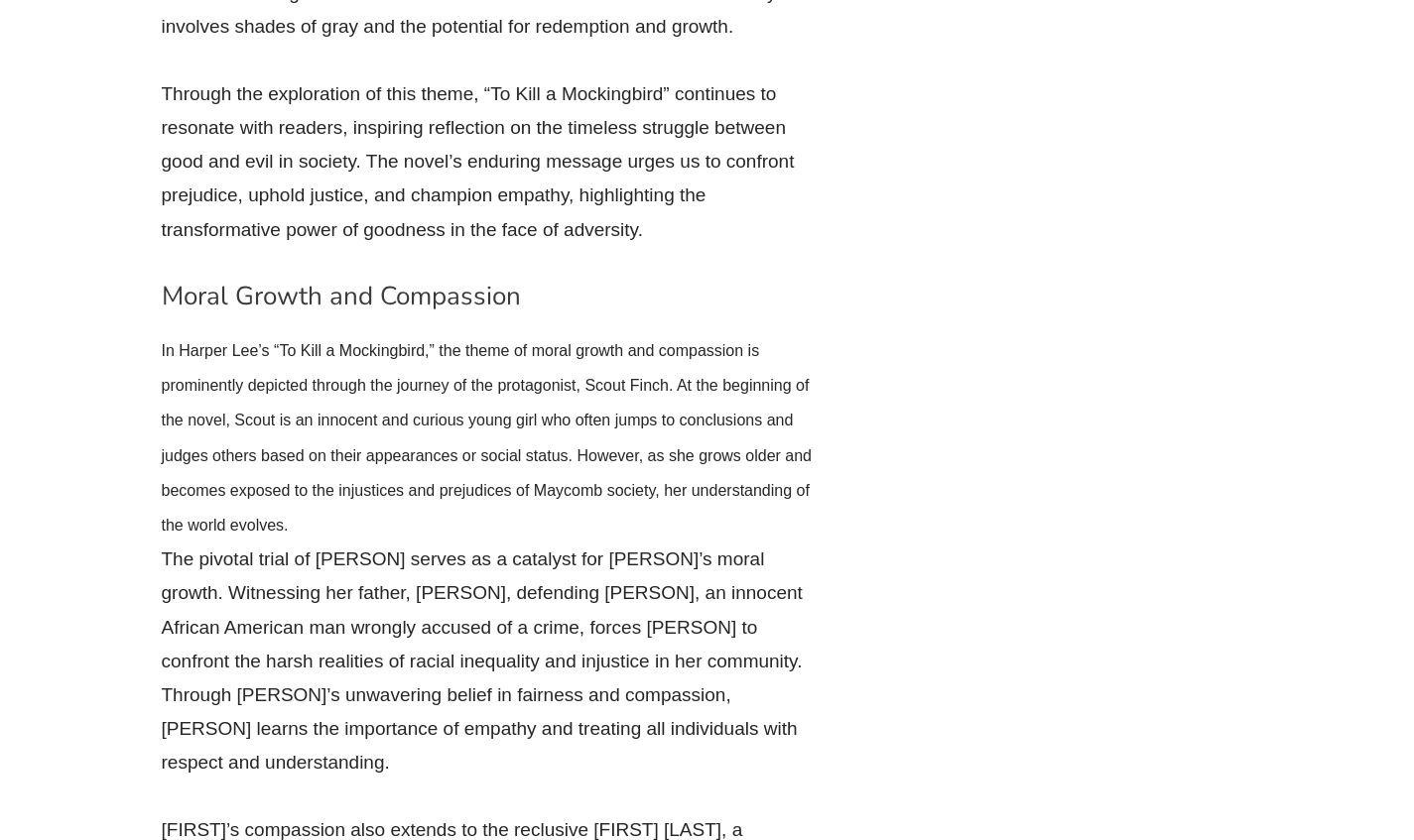 scroll, scrollTop: 35357, scrollLeft: 0, axis: vertical 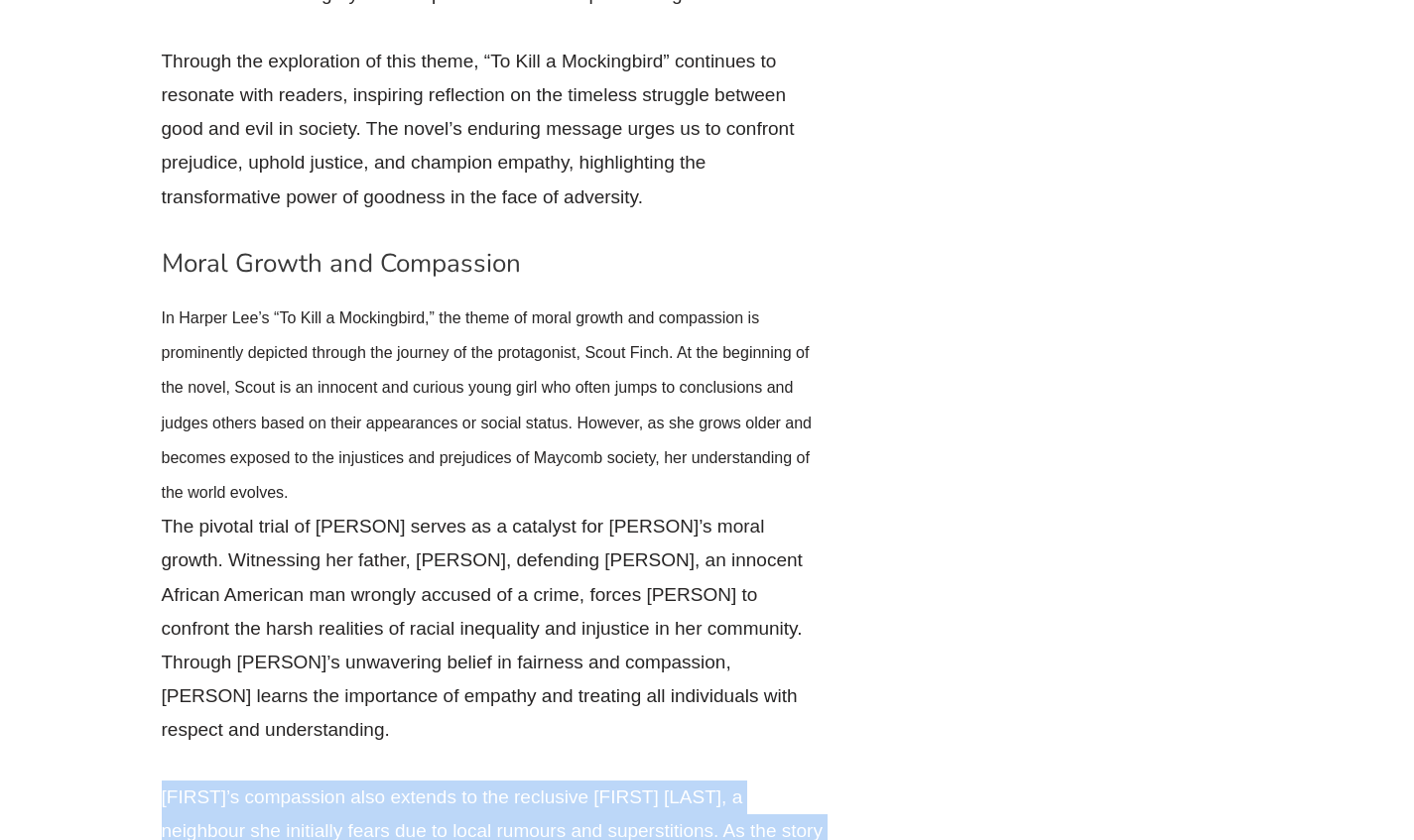 drag, startPoint x: 445, startPoint y: 563, endPoint x: 465, endPoint y: 575, distance: 23.323808 